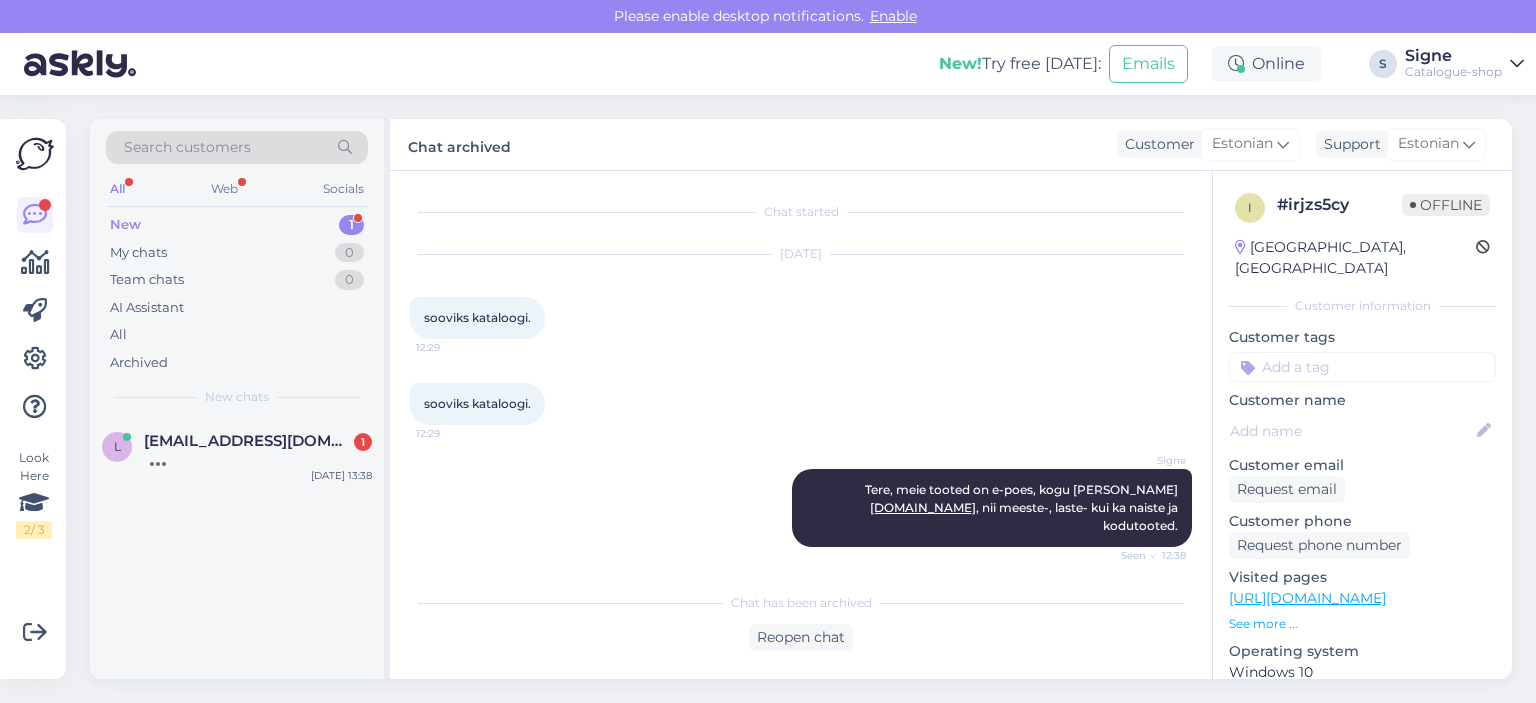 scroll, scrollTop: 0, scrollLeft: 0, axis: both 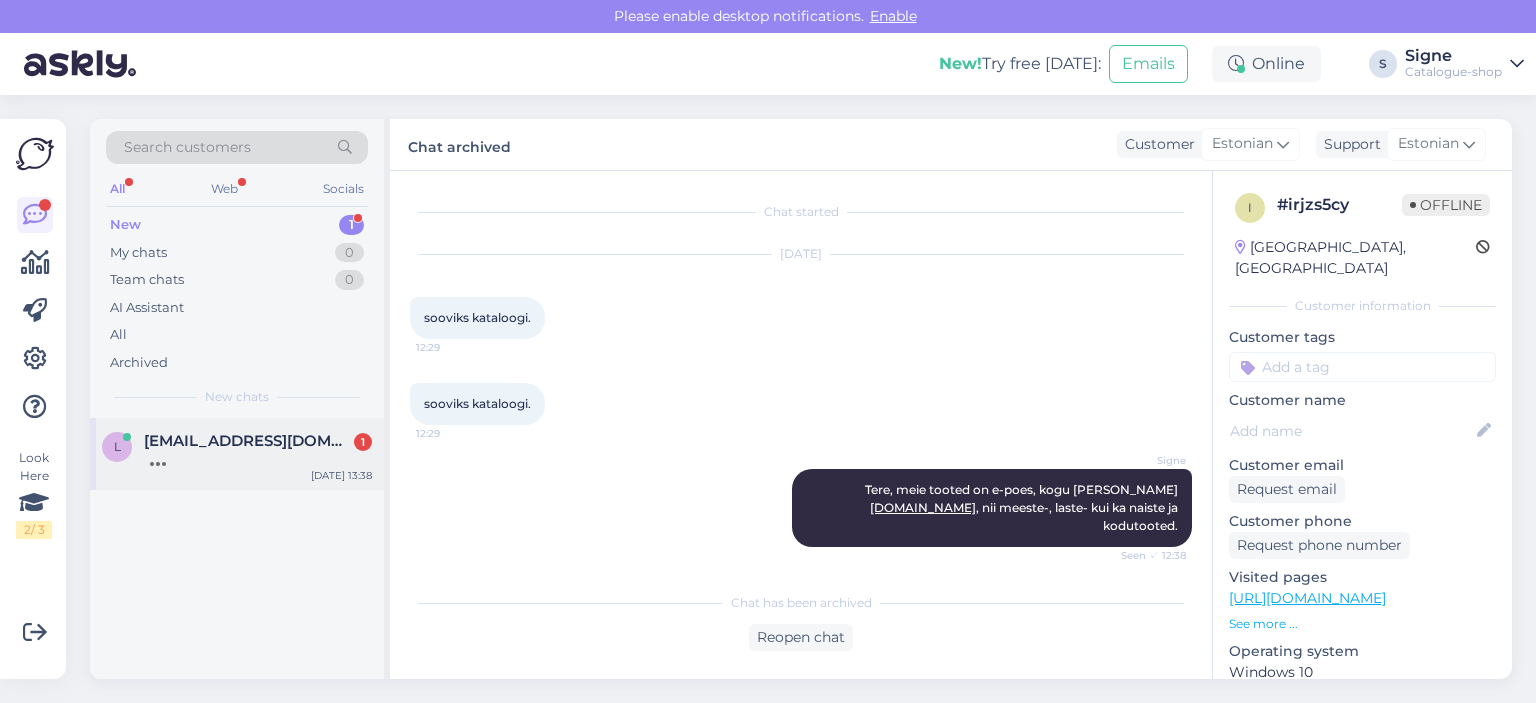 click on "[EMAIL_ADDRESS][DOMAIN_NAME]" at bounding box center [248, 441] 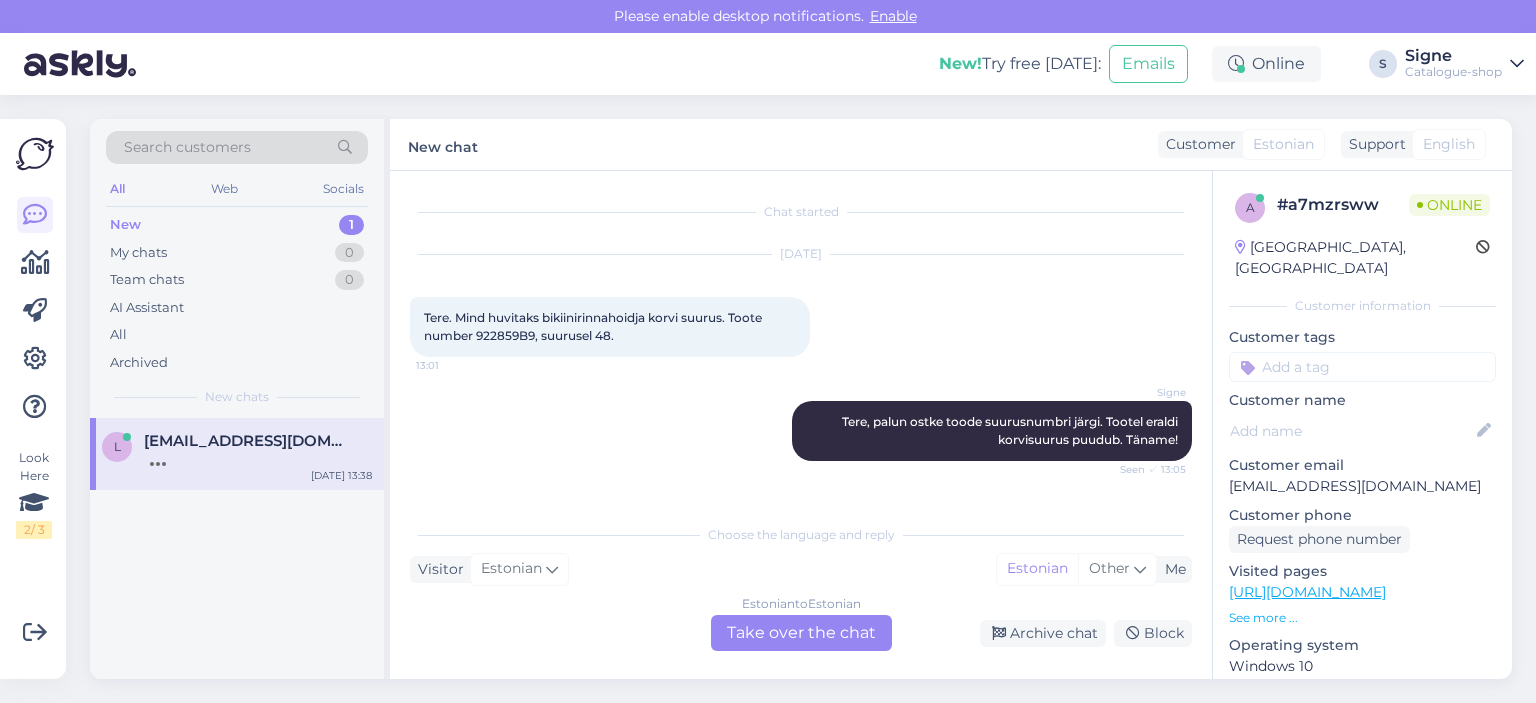 scroll, scrollTop: 2126, scrollLeft: 0, axis: vertical 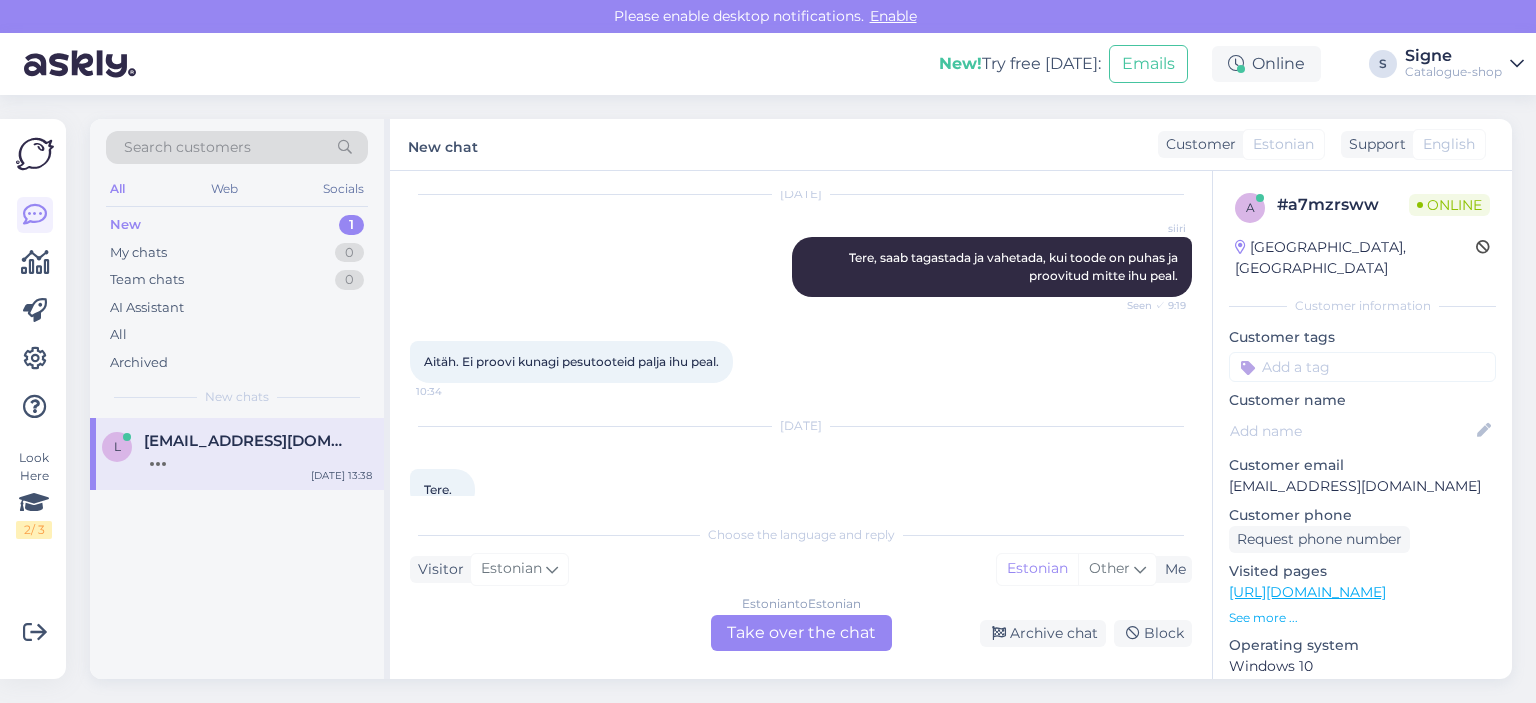 click on "Estonian  to  Estonian Take over the chat" at bounding box center [801, 633] 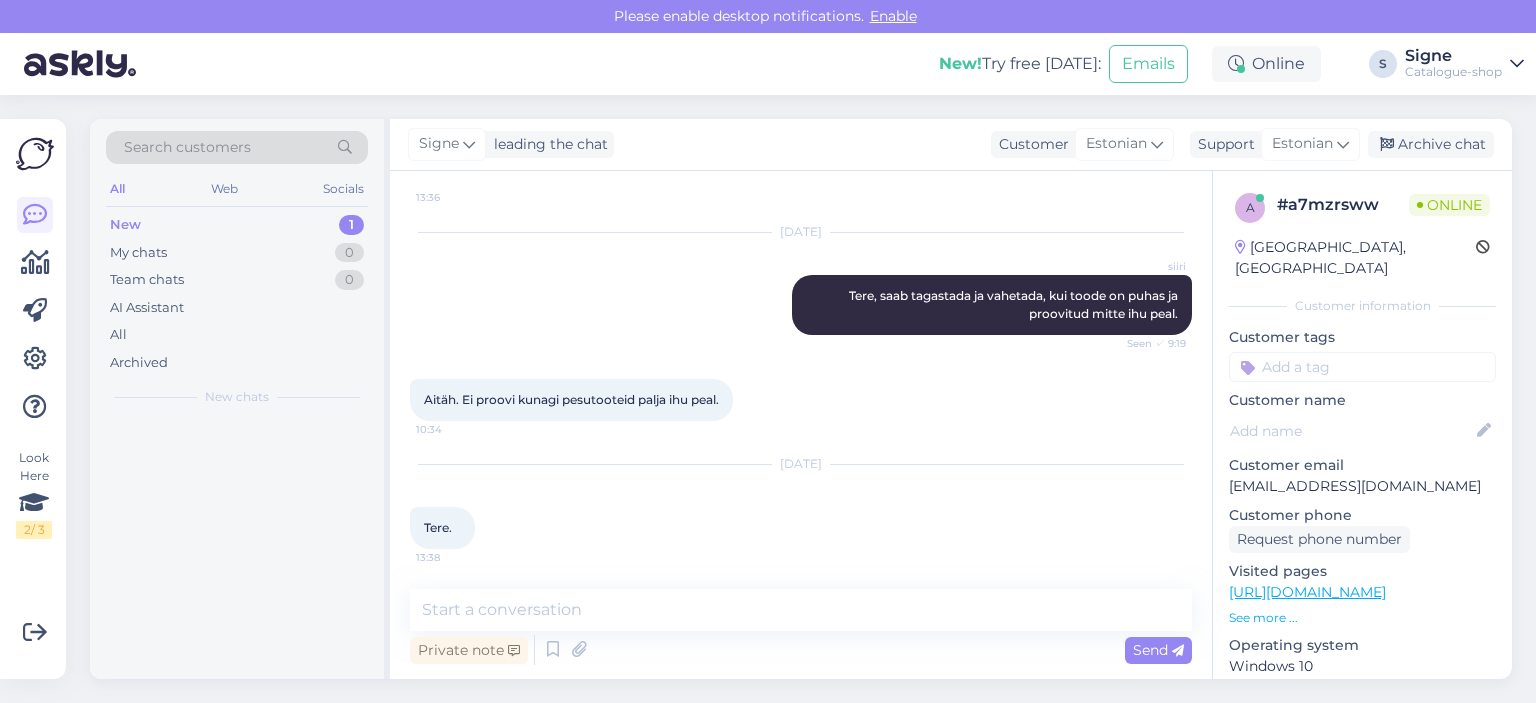 scroll, scrollTop: 2052, scrollLeft: 0, axis: vertical 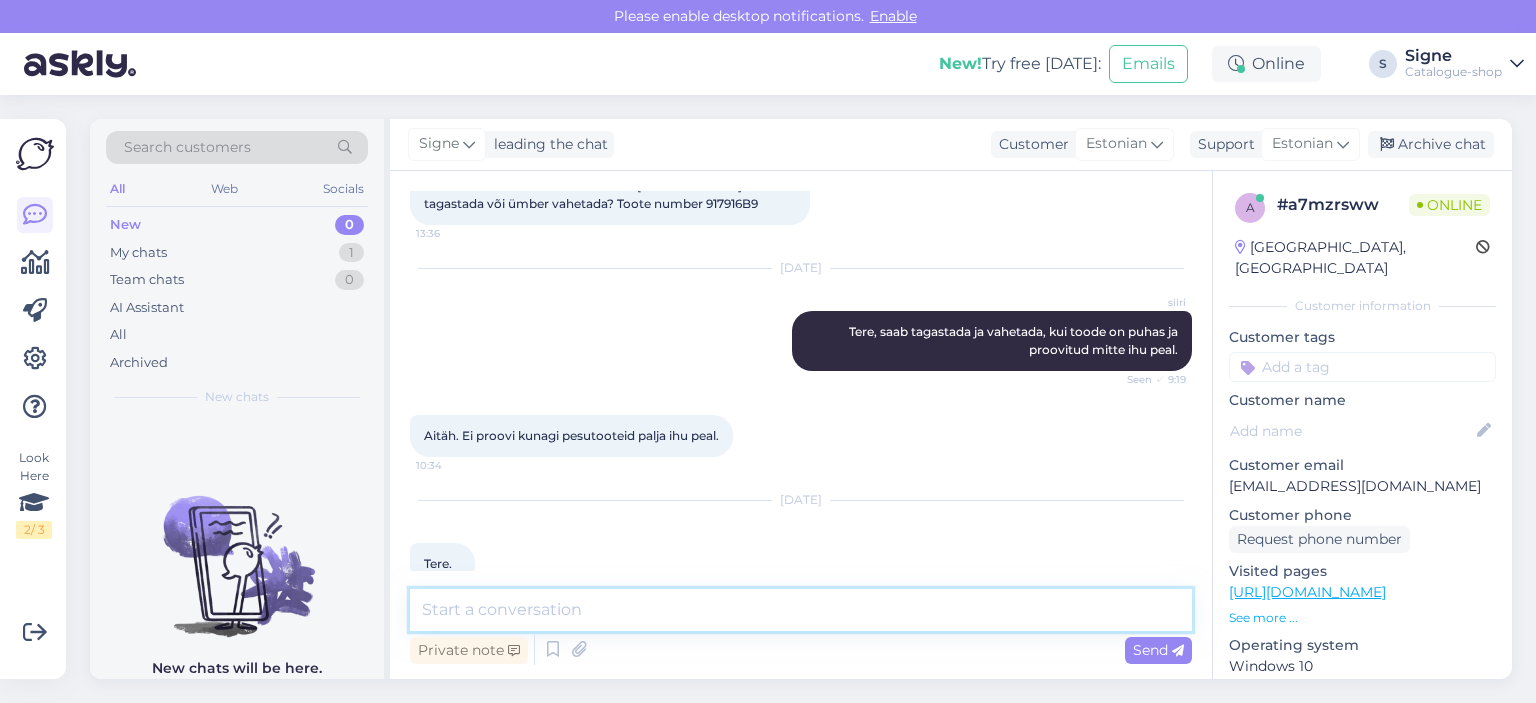 click at bounding box center [801, 610] 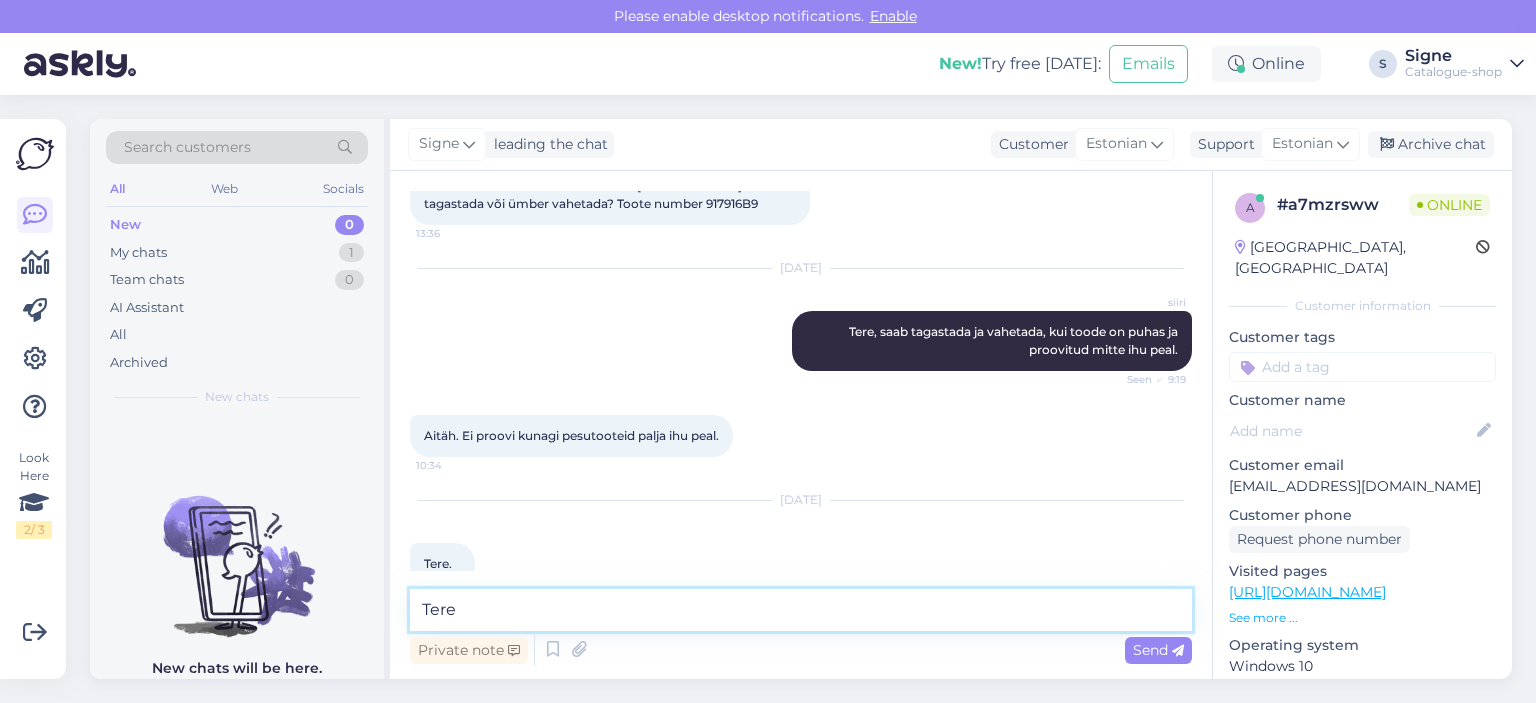 type on "Tere." 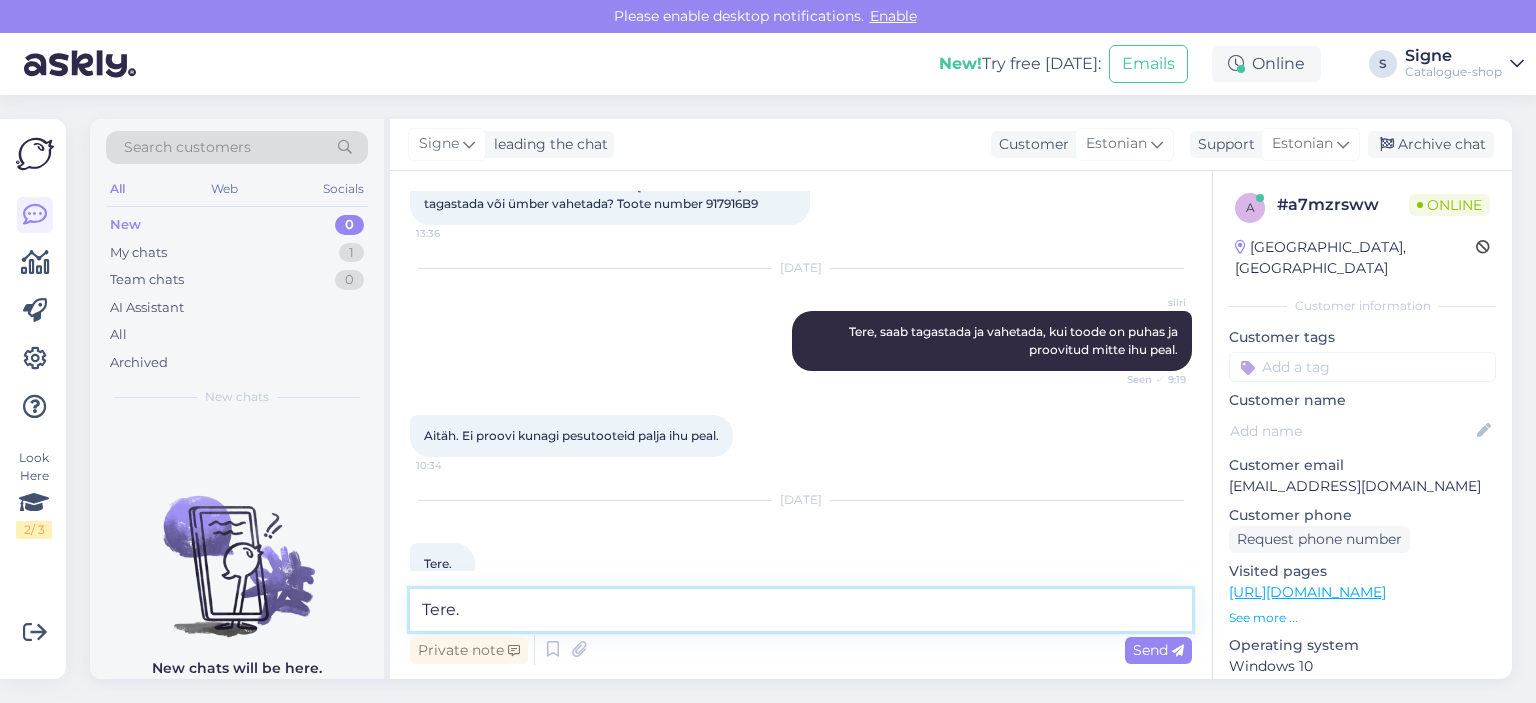 type 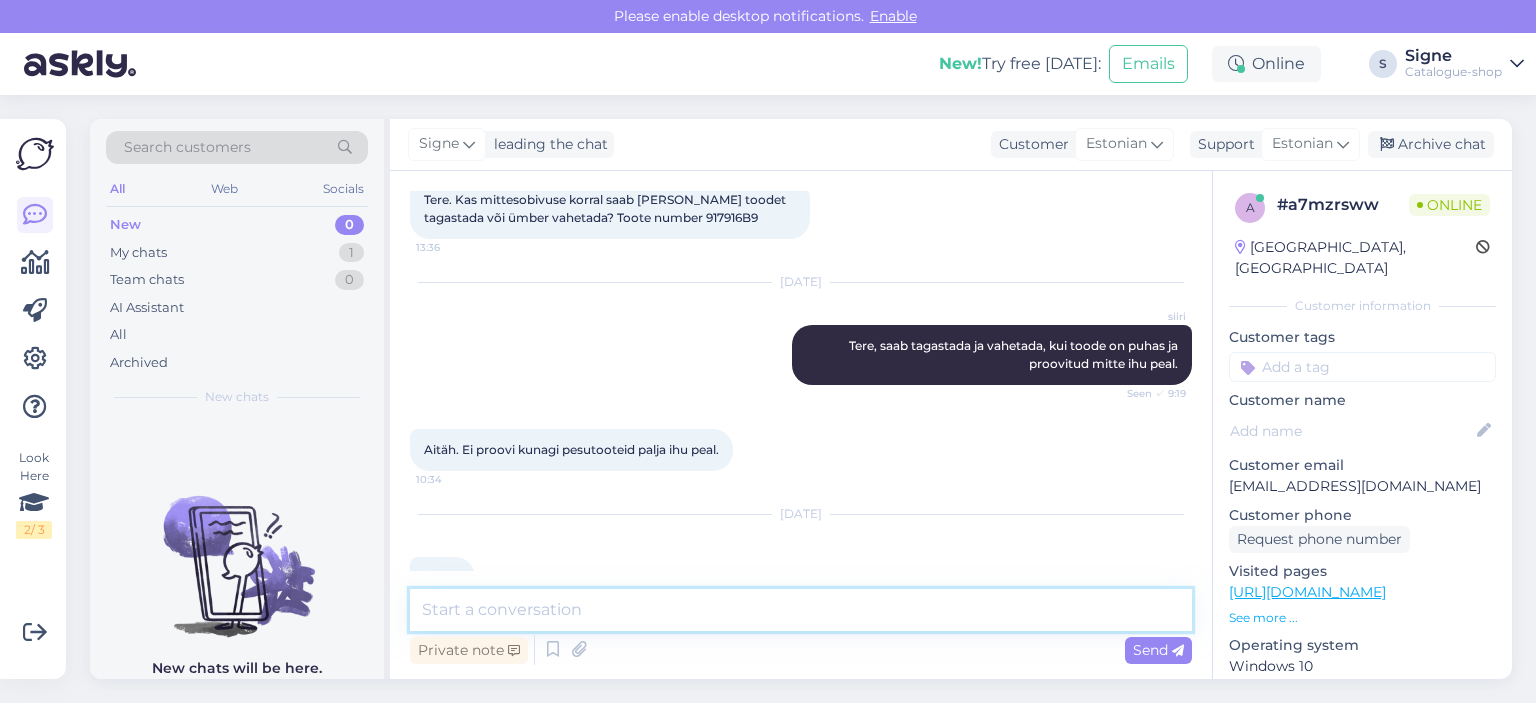scroll, scrollTop: 2137, scrollLeft: 0, axis: vertical 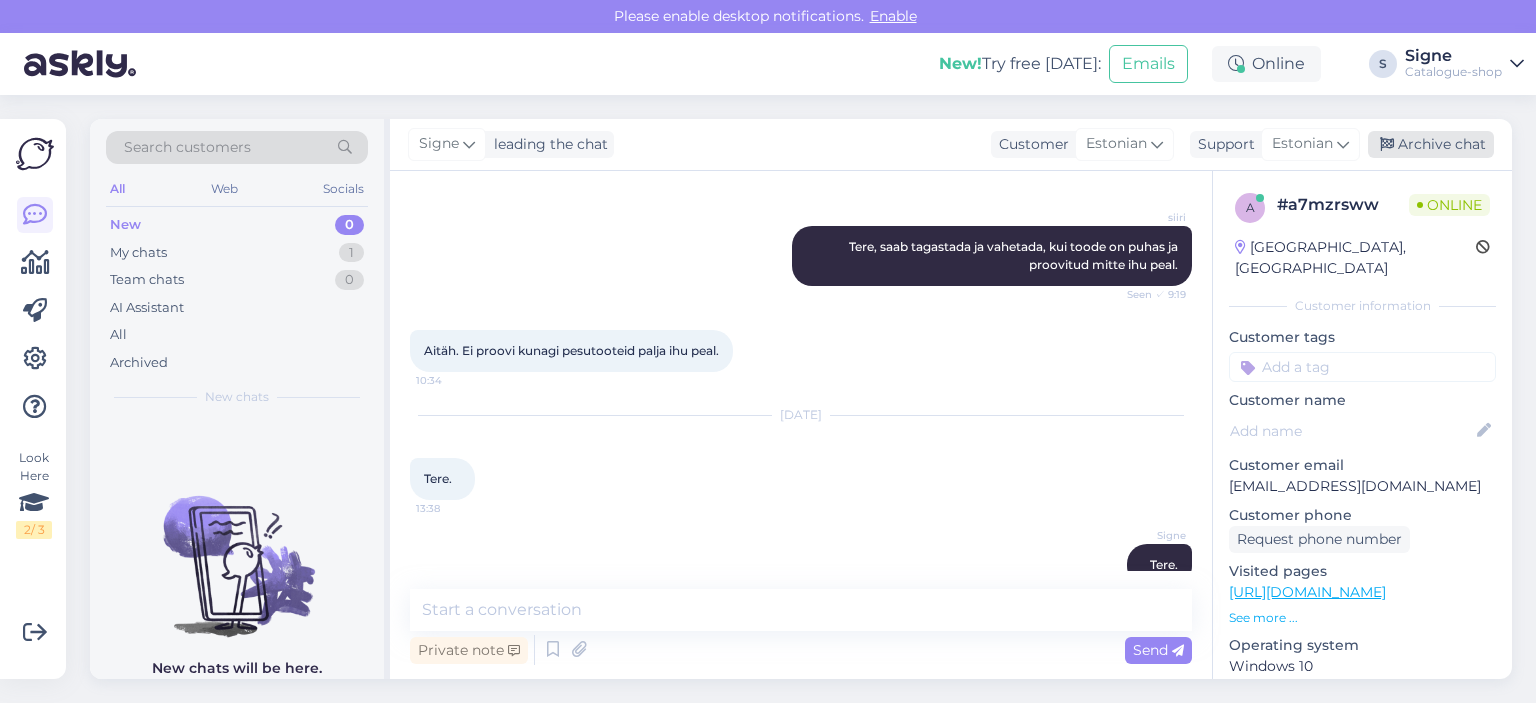 click on "Archive chat" at bounding box center [1431, 144] 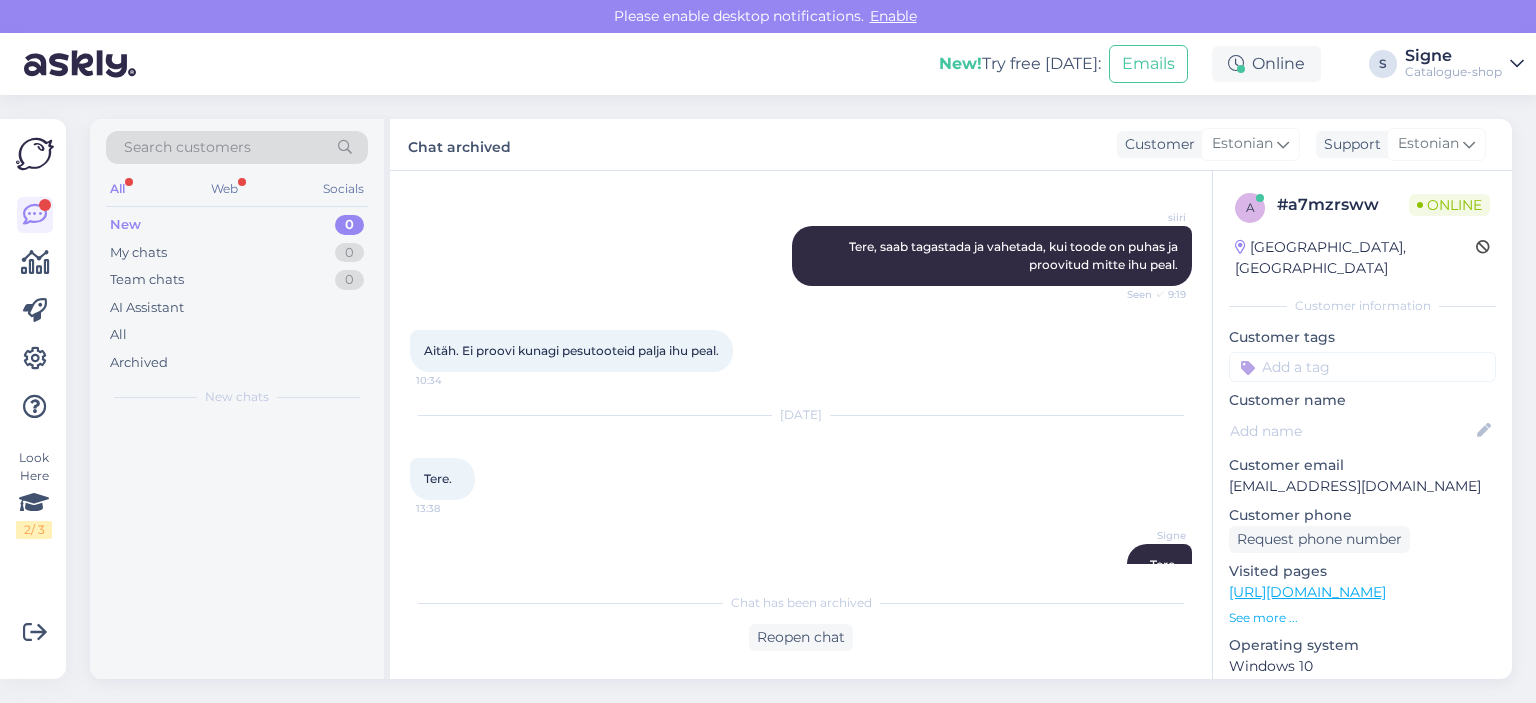 scroll, scrollTop: 2302, scrollLeft: 0, axis: vertical 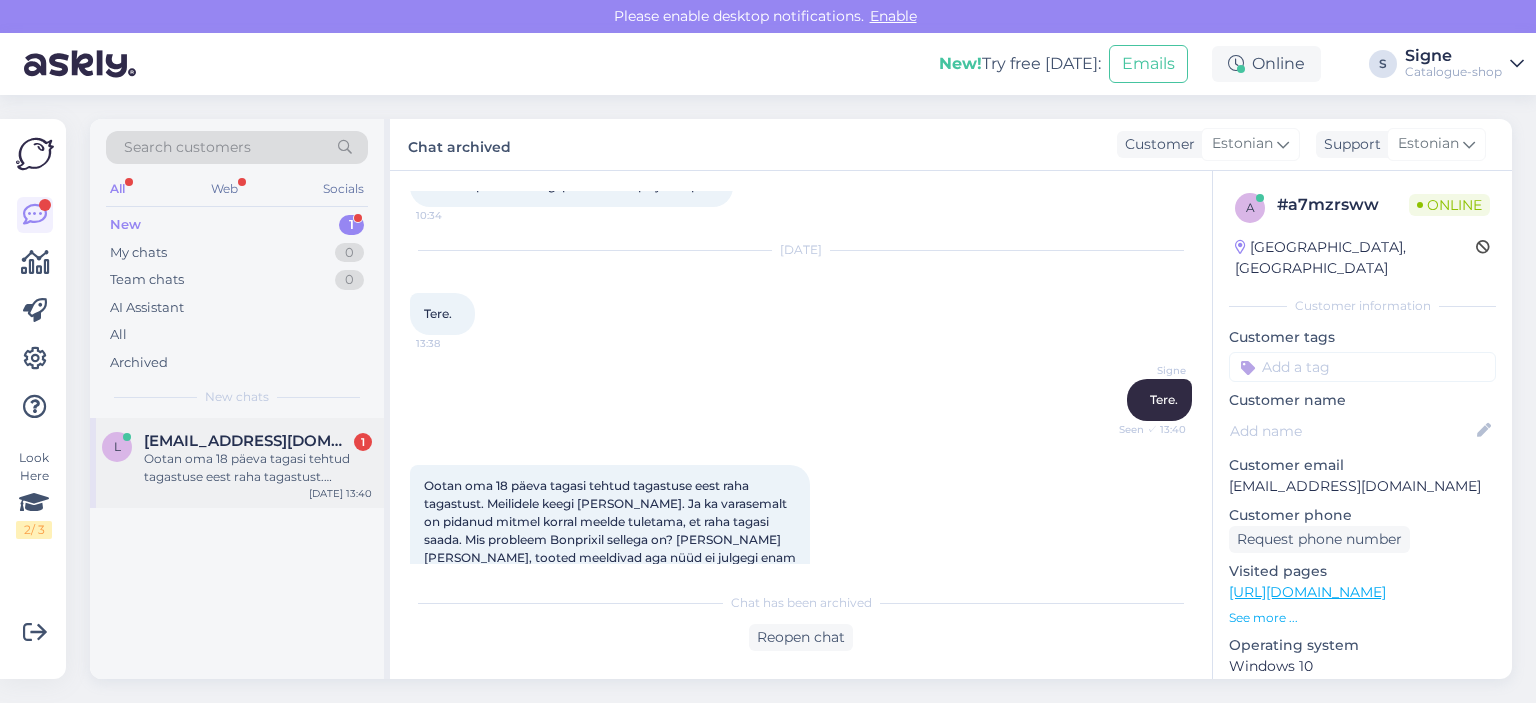 click on "Ootan oma 18 päeva tagasi tehtud tagastuse eest raha tagastust. Meilidele keegi [PERSON_NAME]. Ja ka varasemalt on pidanud mitmel korral meelde tuletama, et raha tagasi saada. Mis probleem Bonprixil sellega on? [PERSON_NAME] [PERSON_NAME], tooted meeldivad aga nüüd ei julgegi enam tellimusi teha." at bounding box center (258, 468) 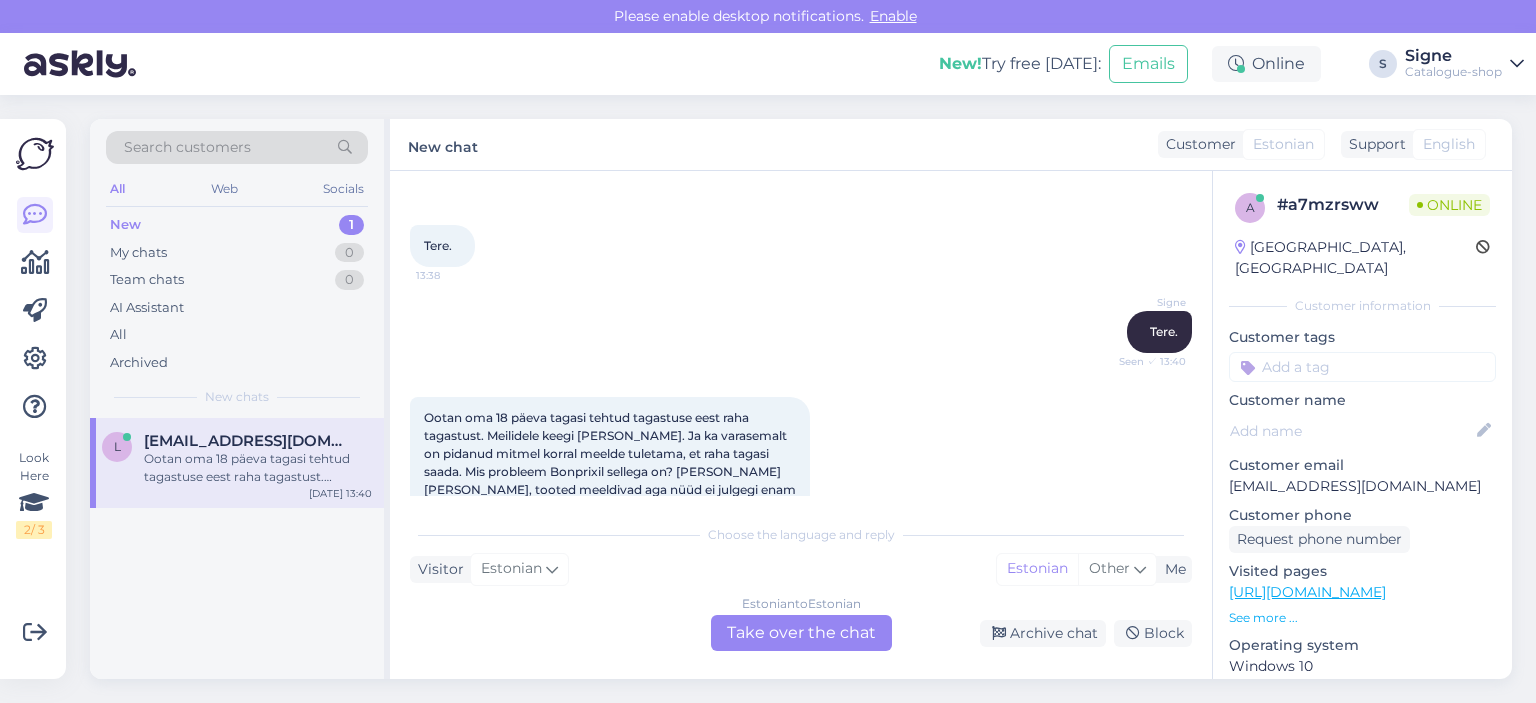 click on "Estonian  to  Estonian Take over the chat" at bounding box center (801, 633) 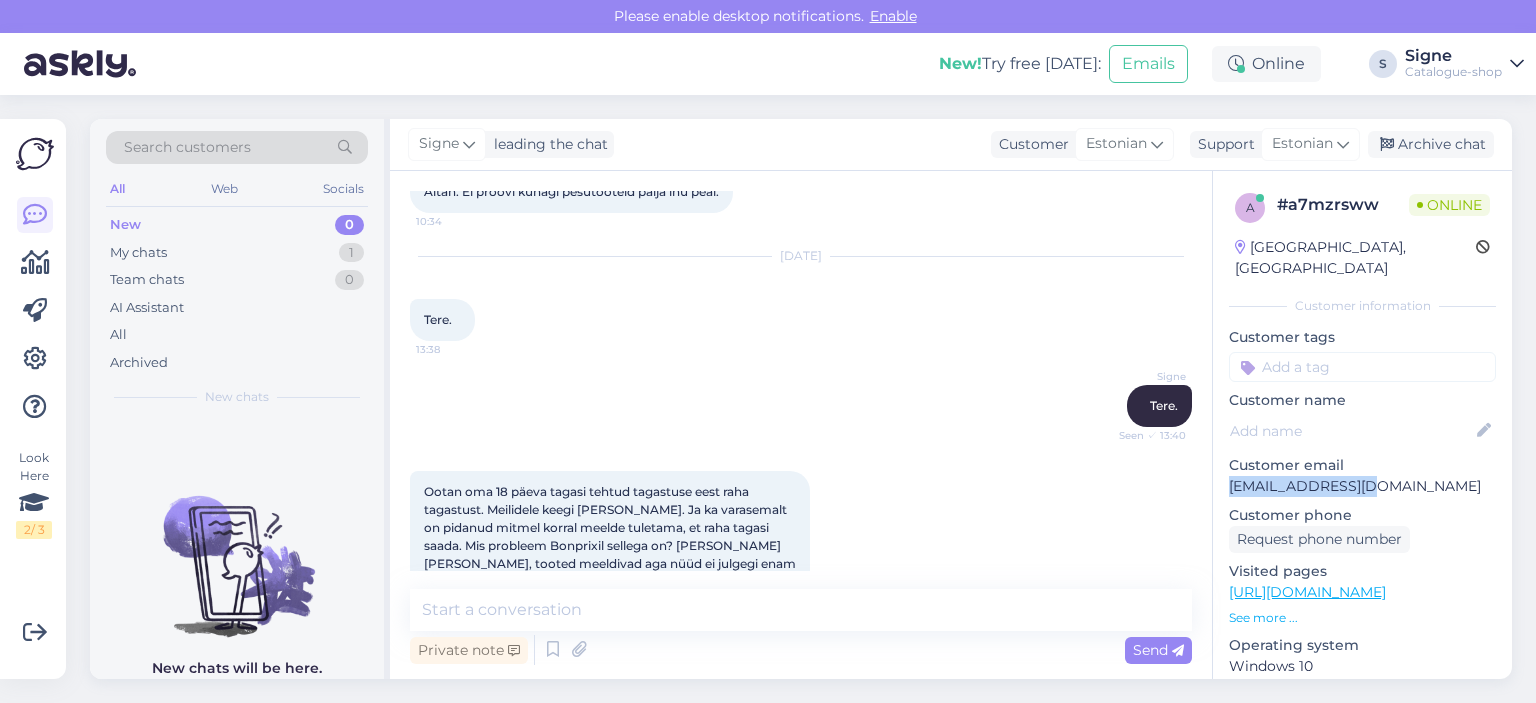 drag, startPoint x: 1412, startPoint y: 467, endPoint x: 1220, endPoint y: 473, distance: 192.09373 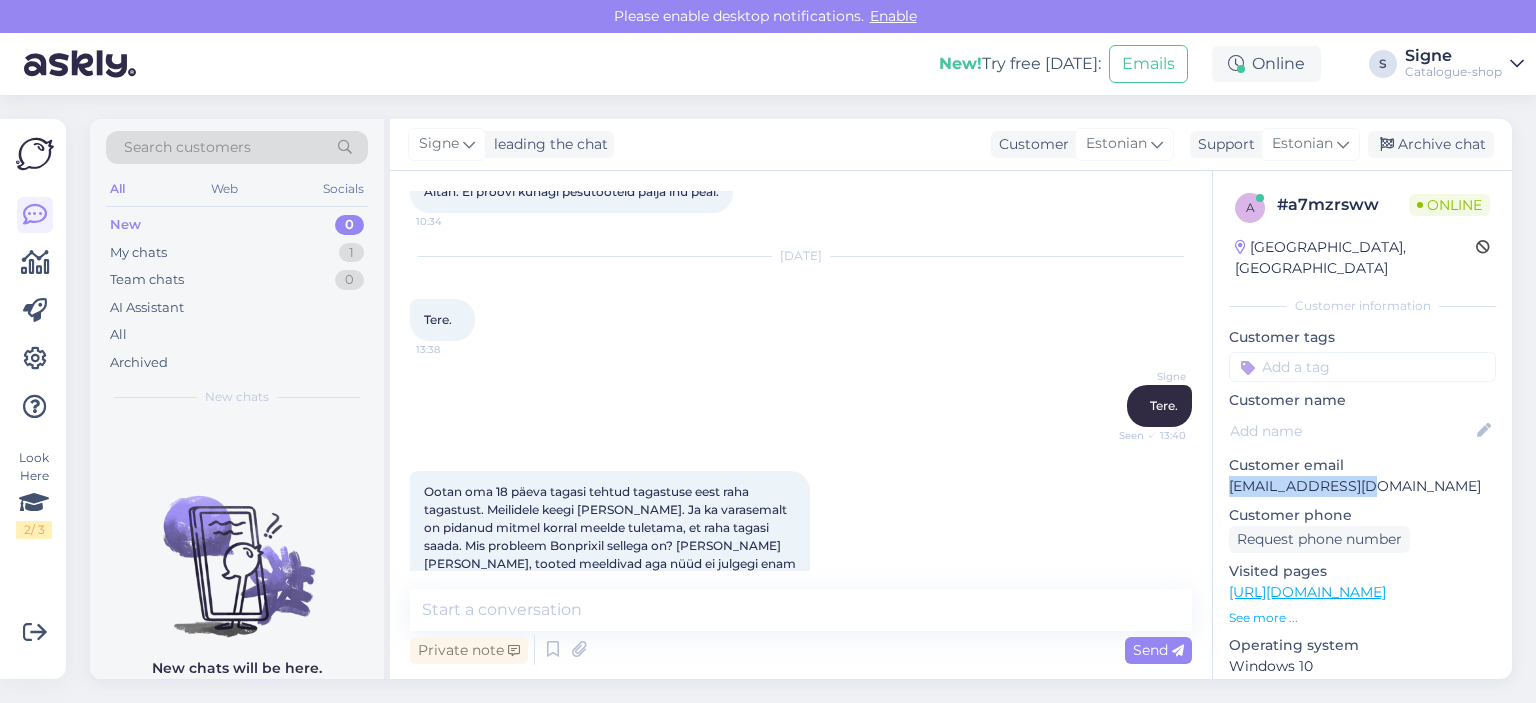 click on "a # a7mzrsww Online     [GEOGRAPHIC_DATA], [GEOGRAPHIC_DATA] Customer information Customer tags Customer name Customer email [EMAIL_ADDRESS][DOMAIN_NAME] Customer phone Request phone number Visited pages [URL][DOMAIN_NAME] See more ... Operating system Windows 10 Browser Firefox 113.0 Extra Notes" at bounding box center [1362, 592] 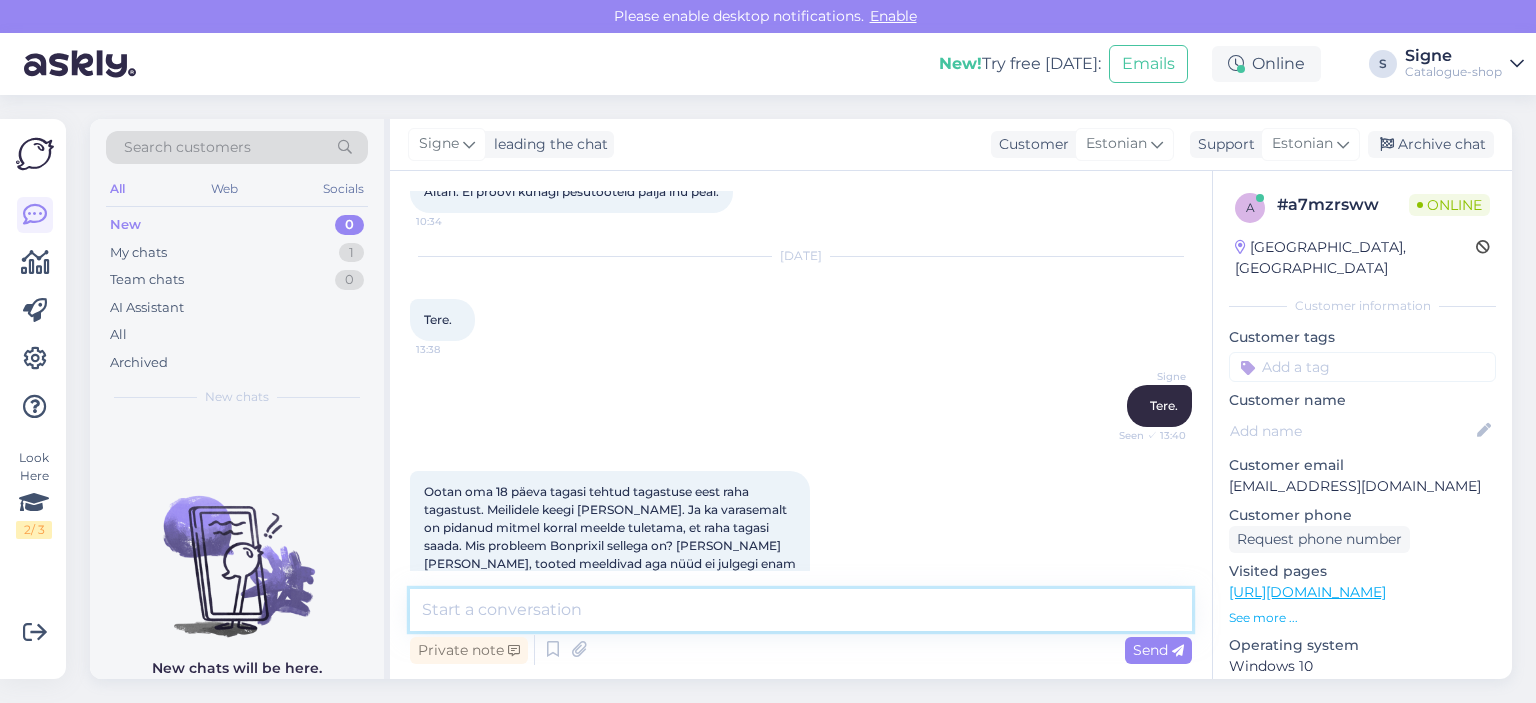 click at bounding box center (801, 610) 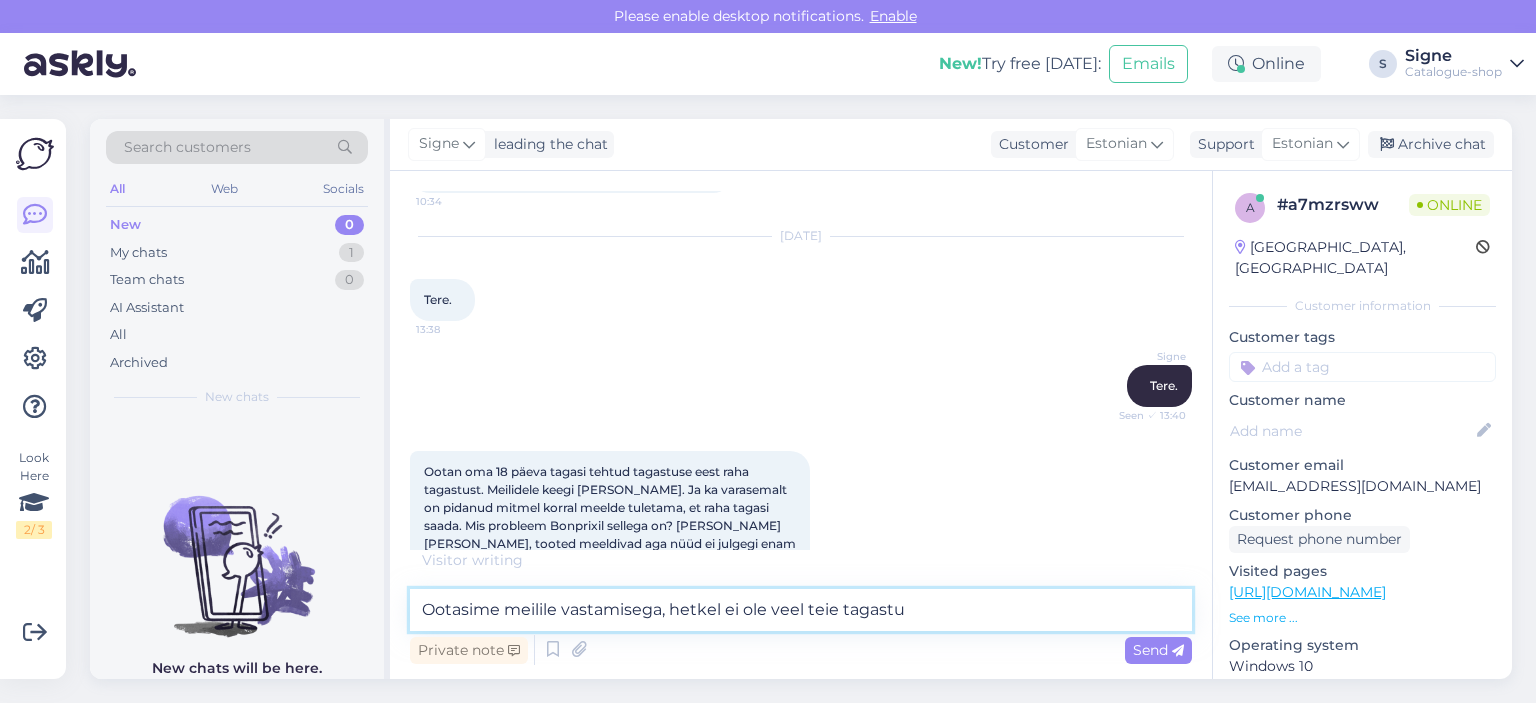 scroll, scrollTop: 2296, scrollLeft: 0, axis: vertical 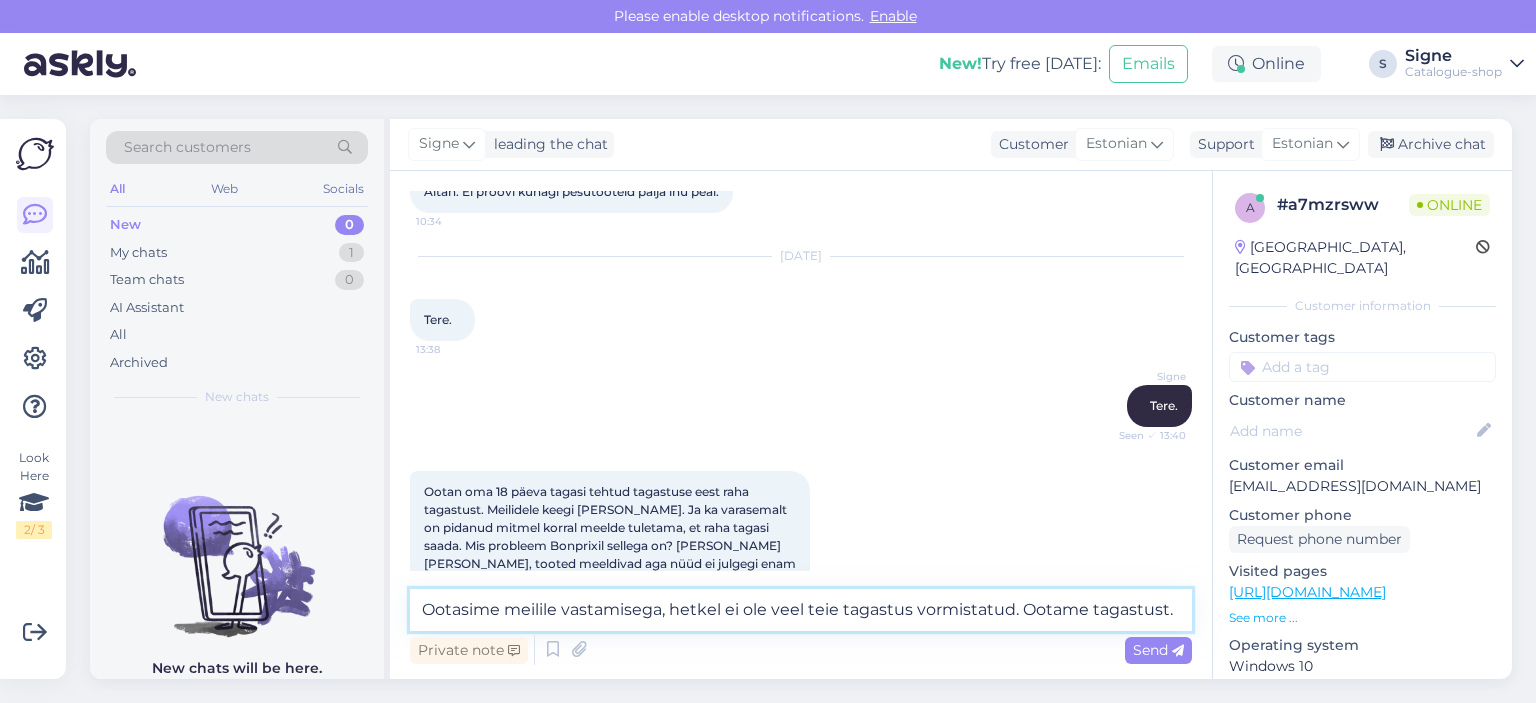 type on "Ootasime meilile vastamisega, hetkel ei ole veel teie tagastus vormistatud. Ootame tagastust." 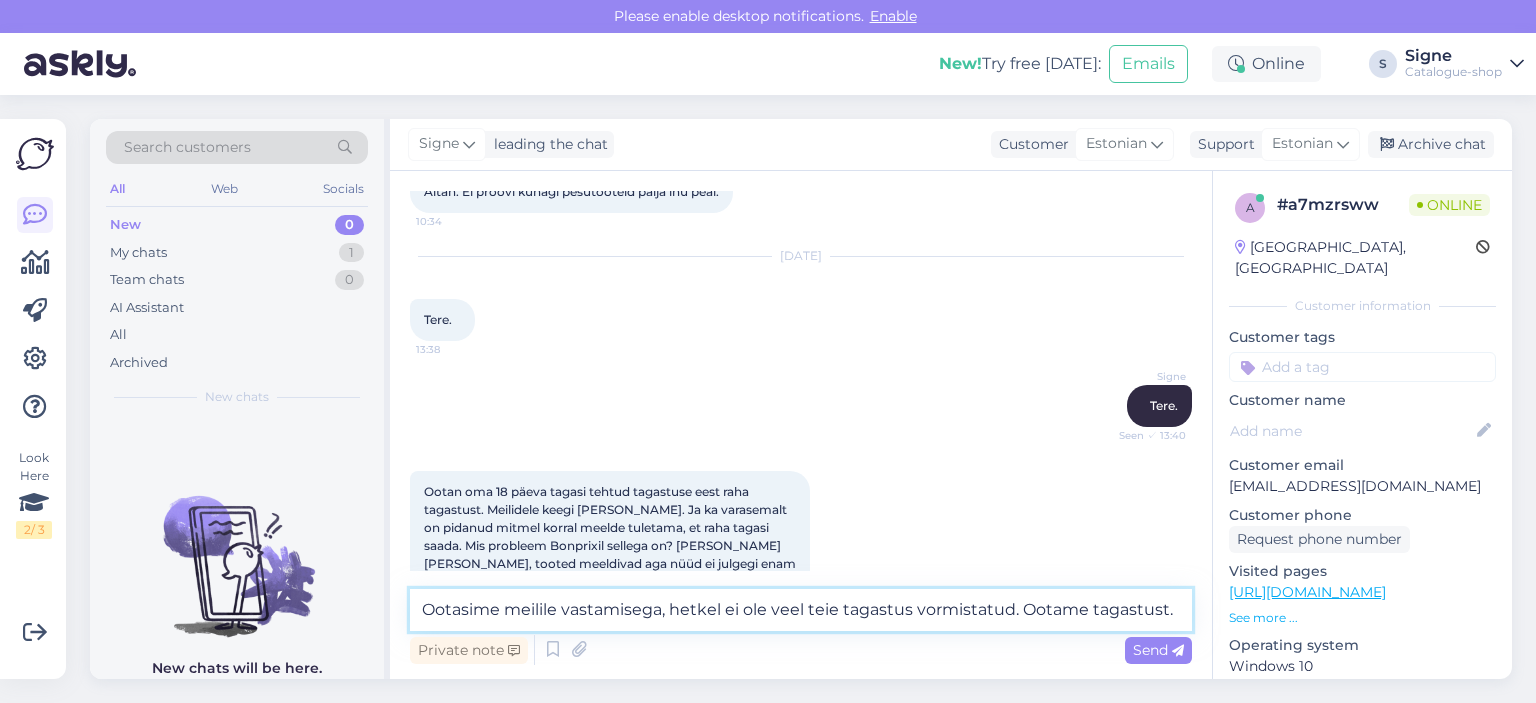 type 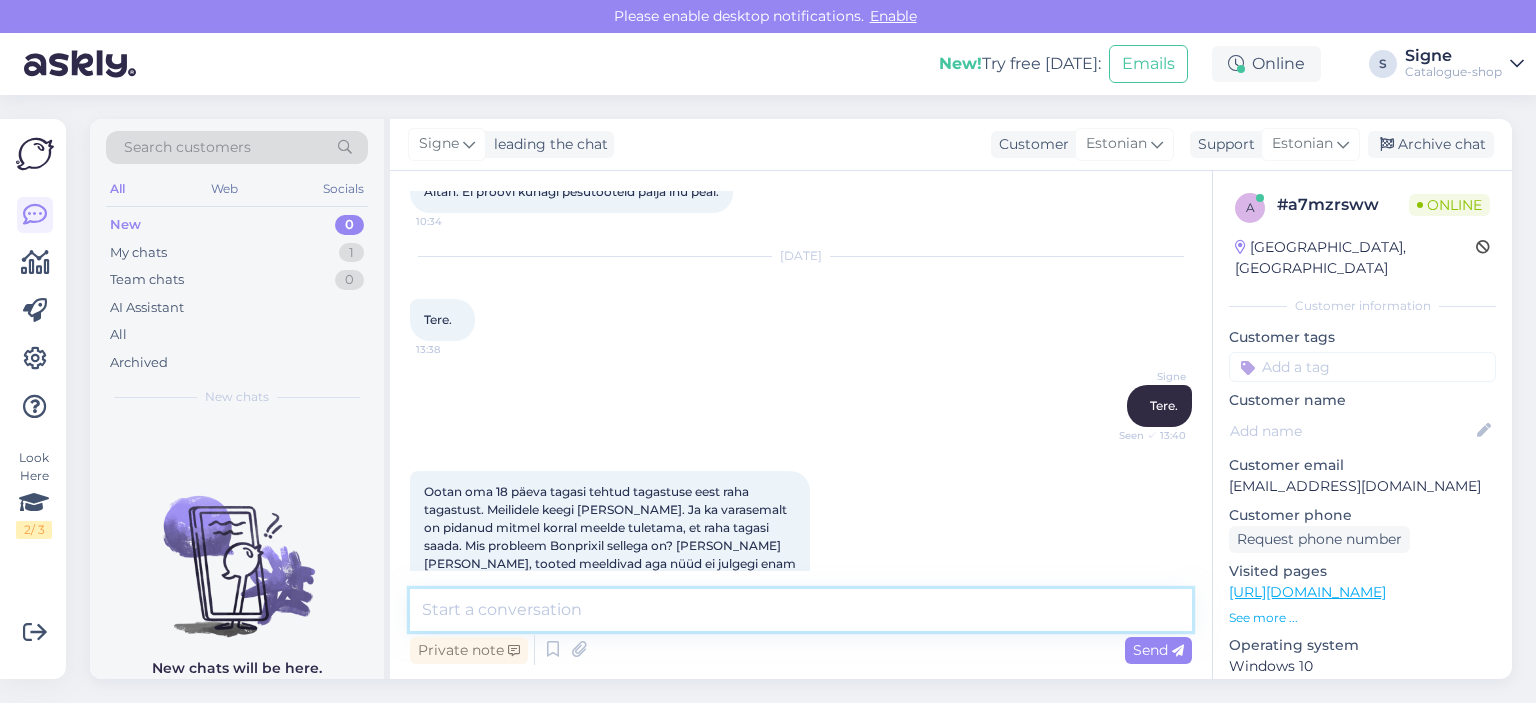 scroll, scrollTop: 2400, scrollLeft: 0, axis: vertical 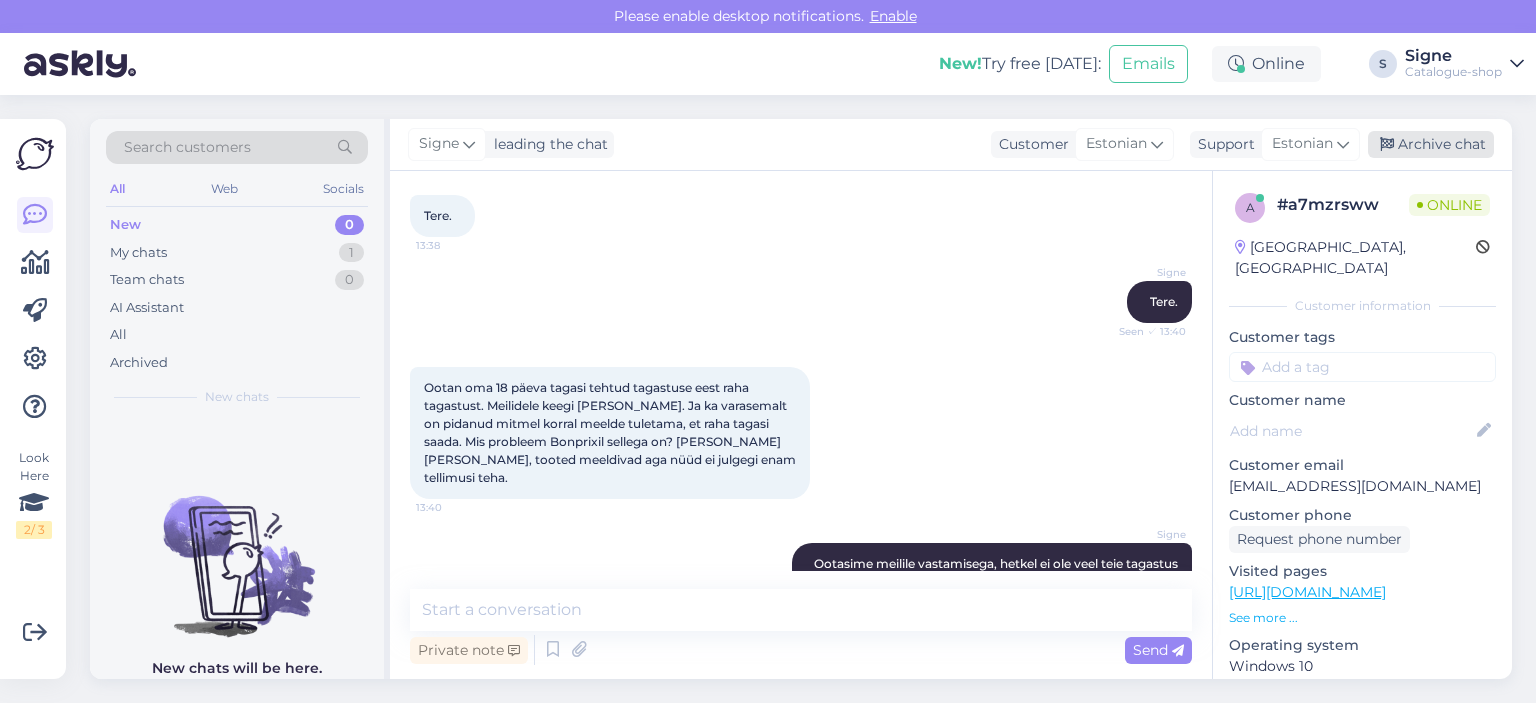 click on "Archive chat" at bounding box center [1431, 144] 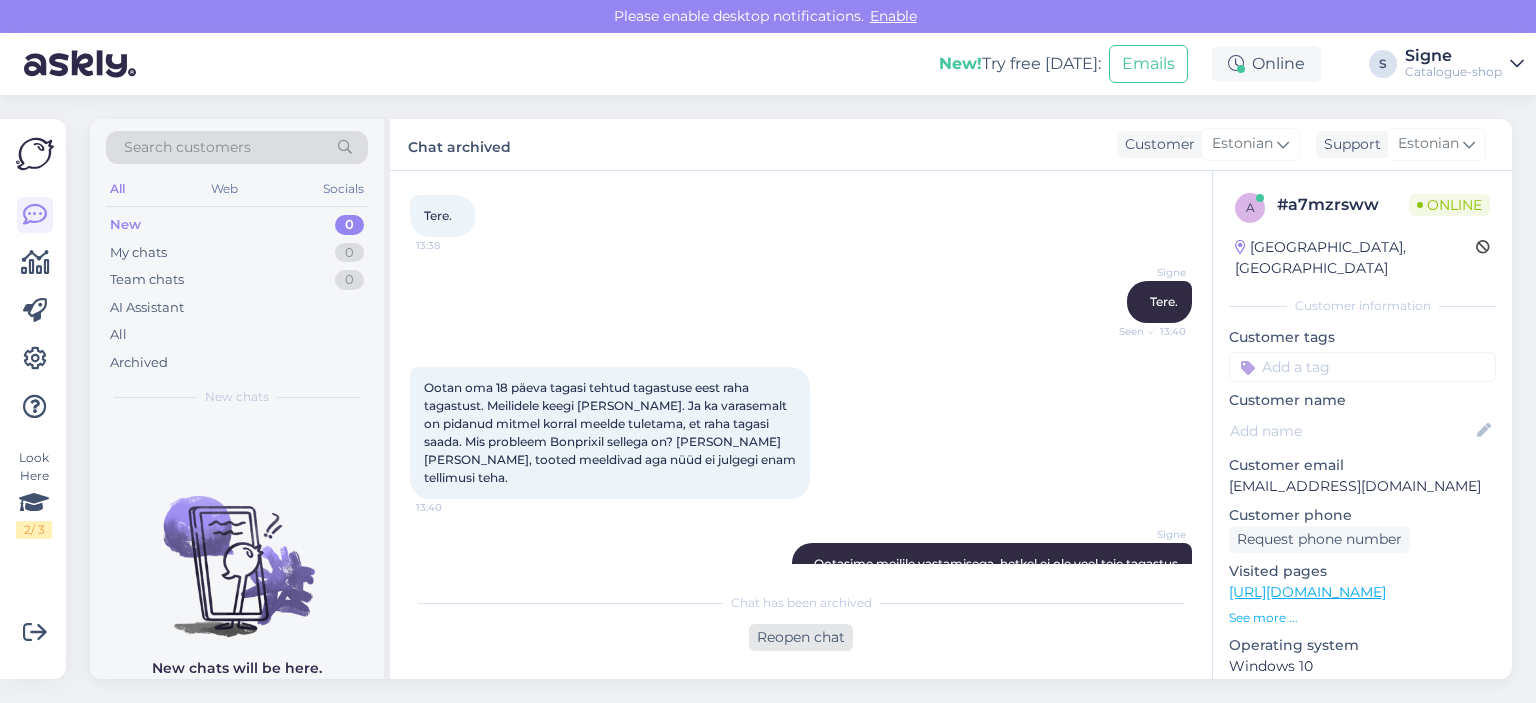click on "Reopen chat" at bounding box center [801, 637] 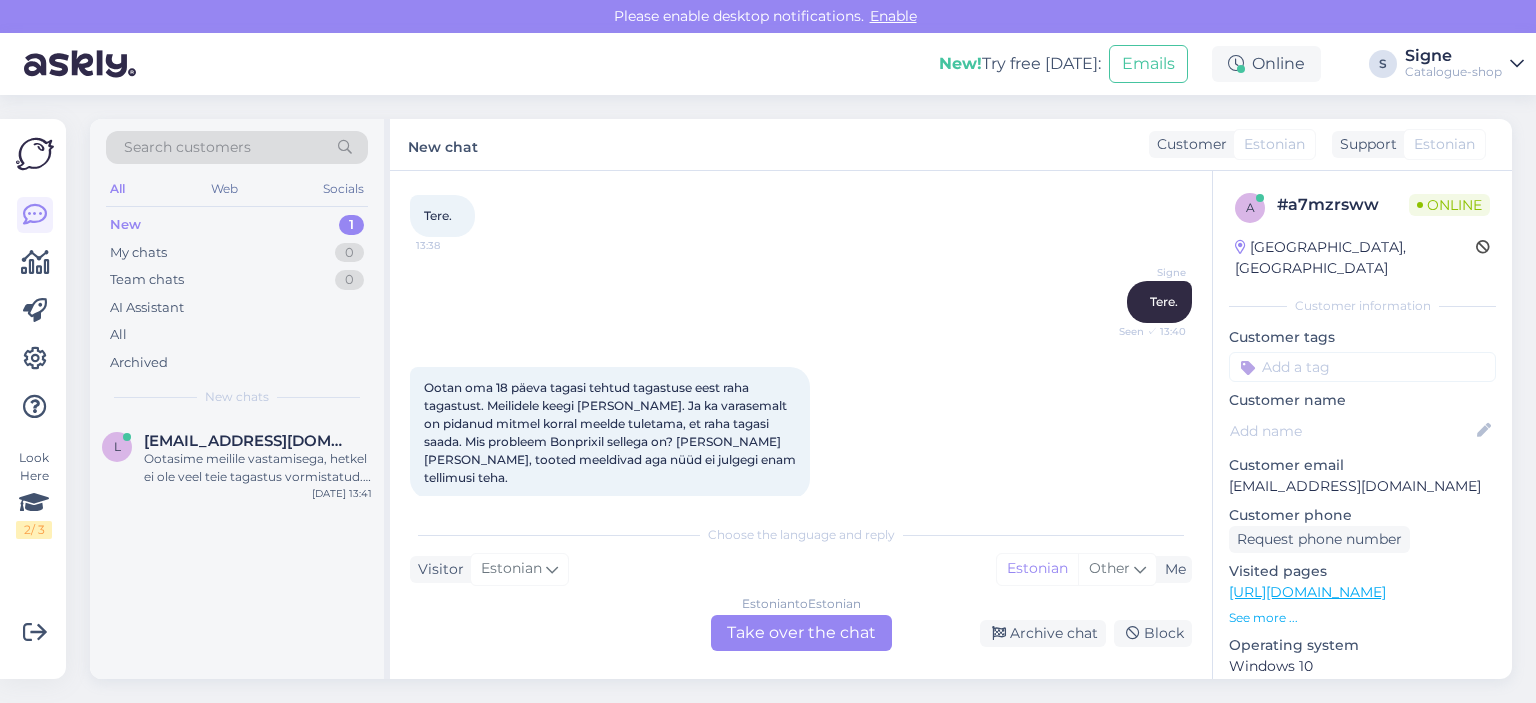 click on "Estonian  to  Estonian Take over the chat" at bounding box center (801, 633) 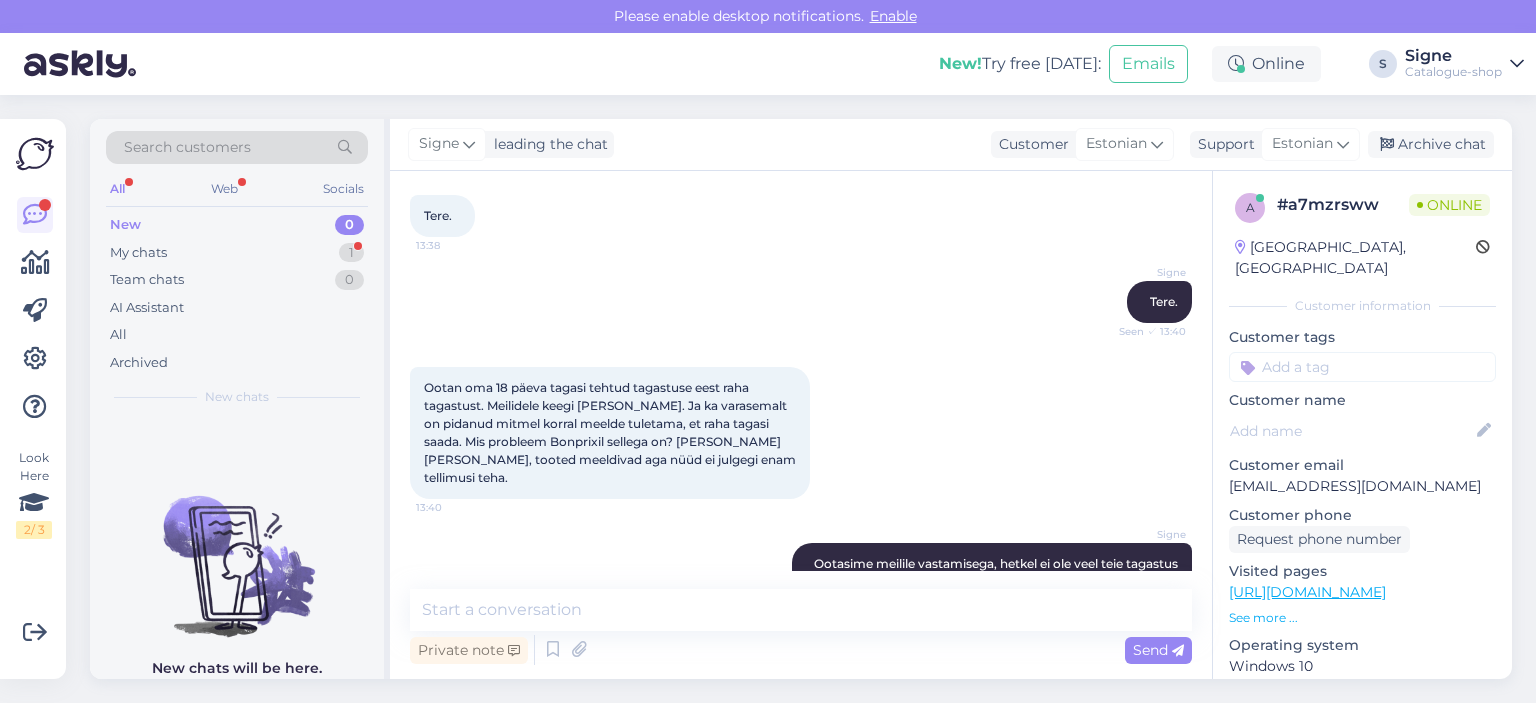 scroll, scrollTop: 2522, scrollLeft: 0, axis: vertical 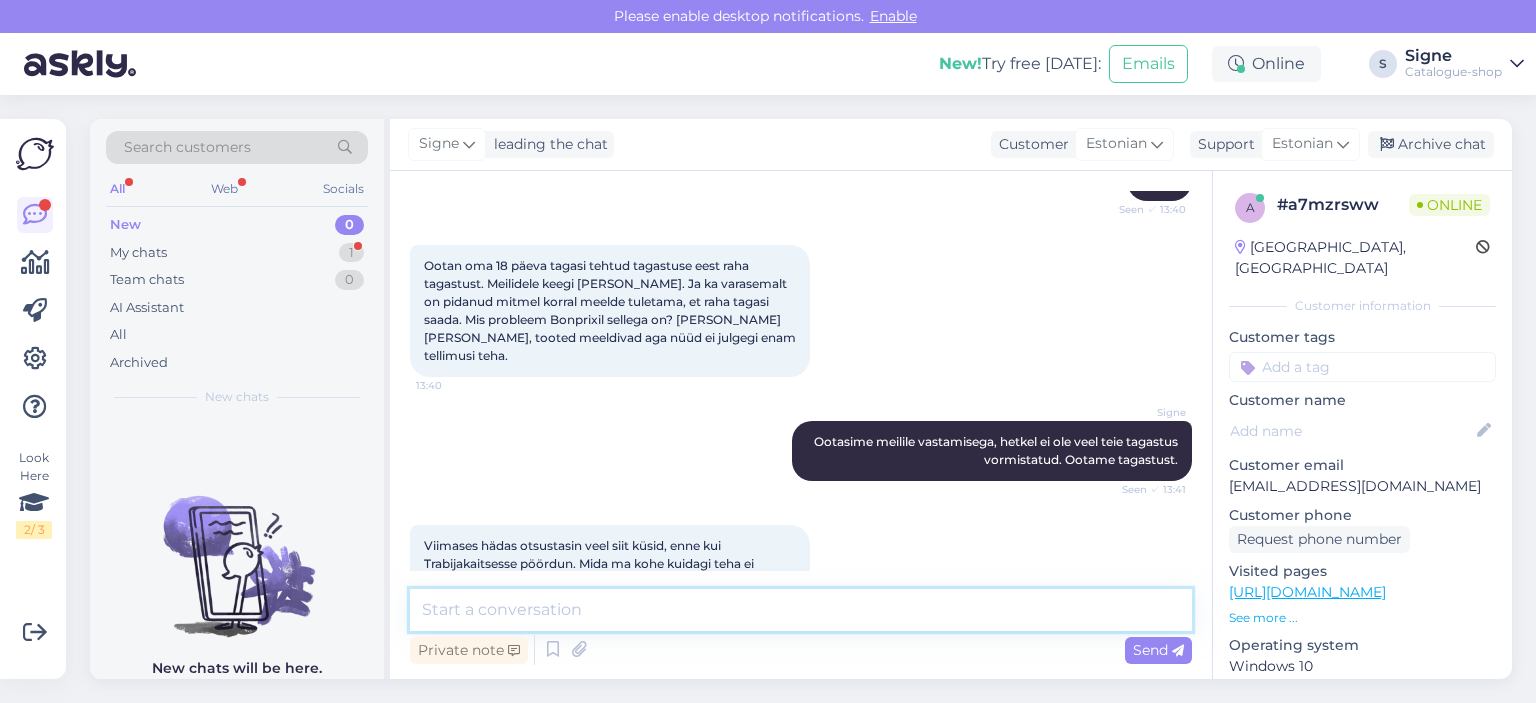 click at bounding box center (801, 610) 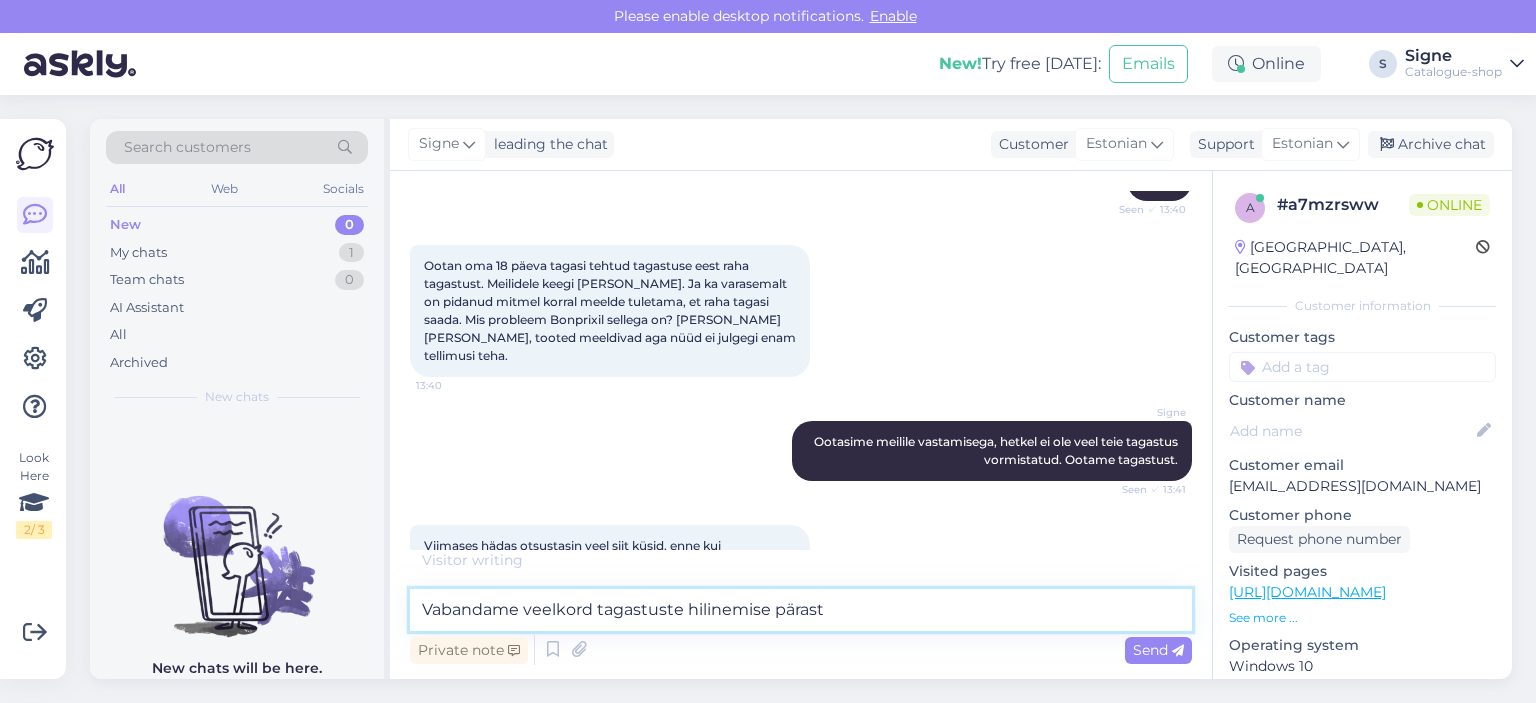type on "Vabandame veelkord tagastuste hilinemise pärast." 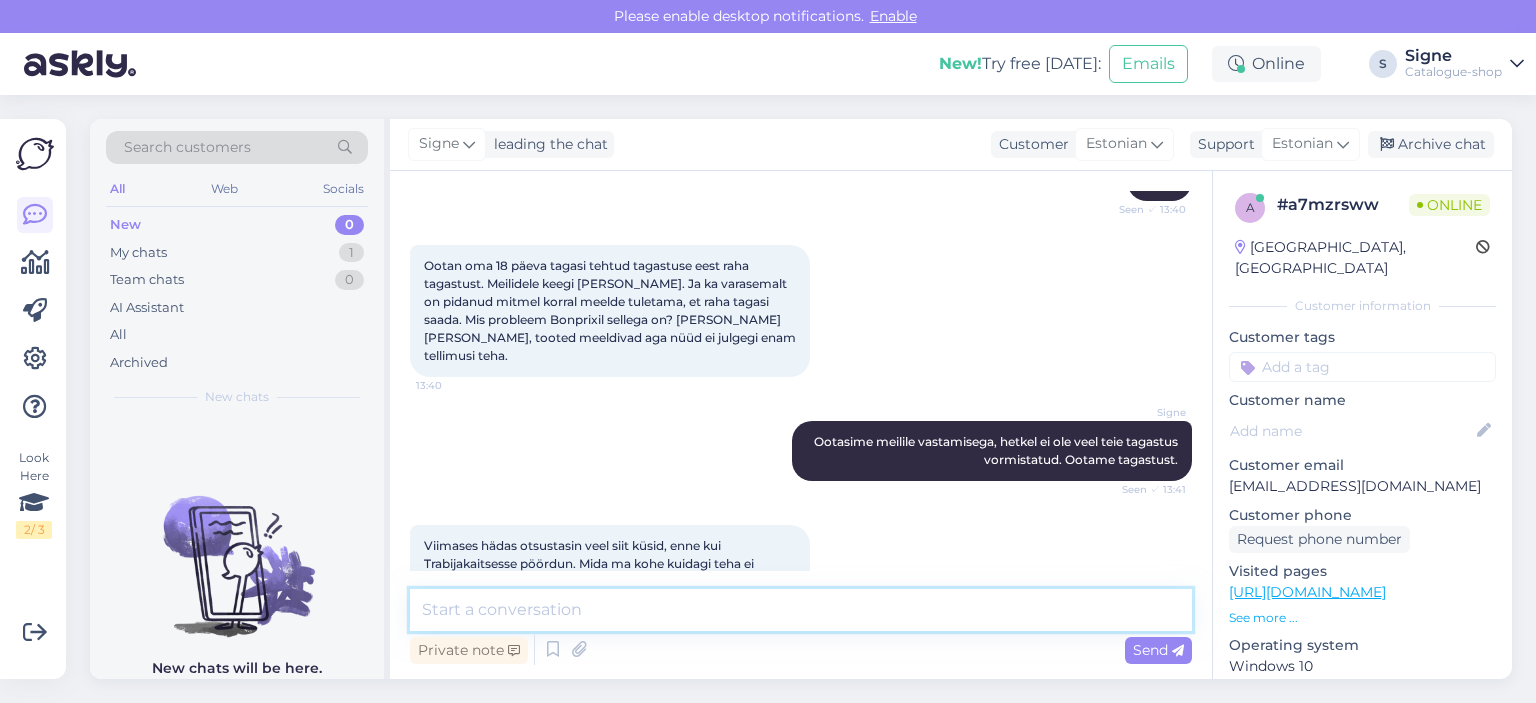 scroll, scrollTop: 2608, scrollLeft: 0, axis: vertical 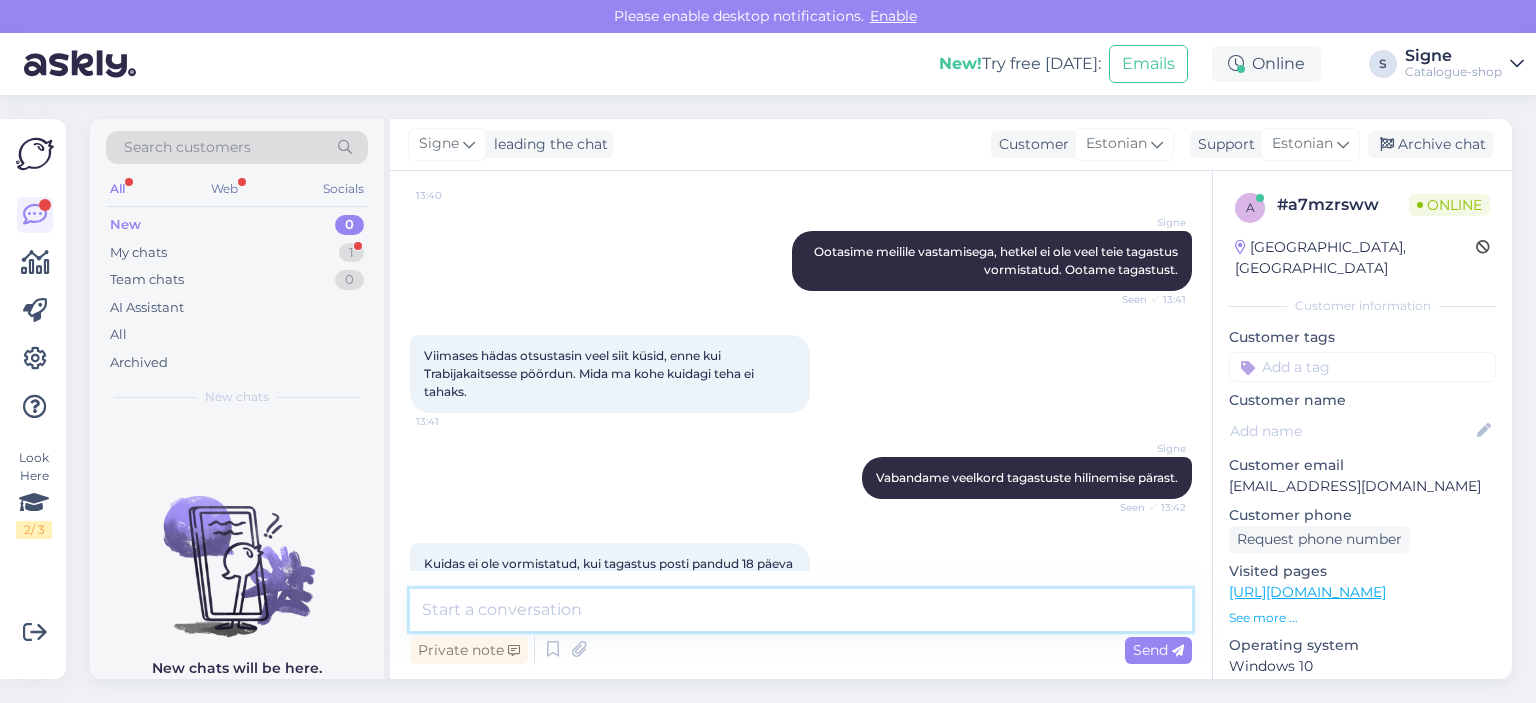 type on "P" 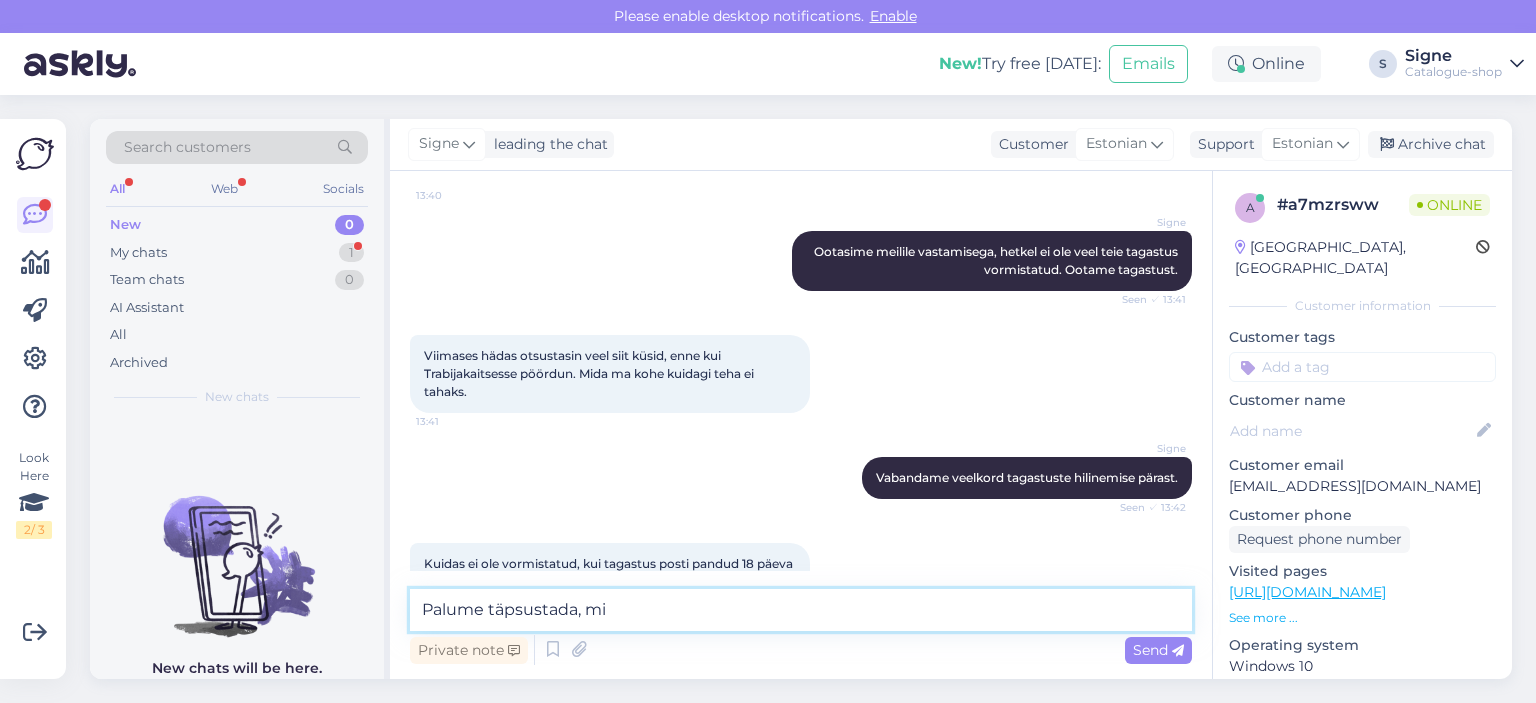 scroll, scrollTop: 2816, scrollLeft: 0, axis: vertical 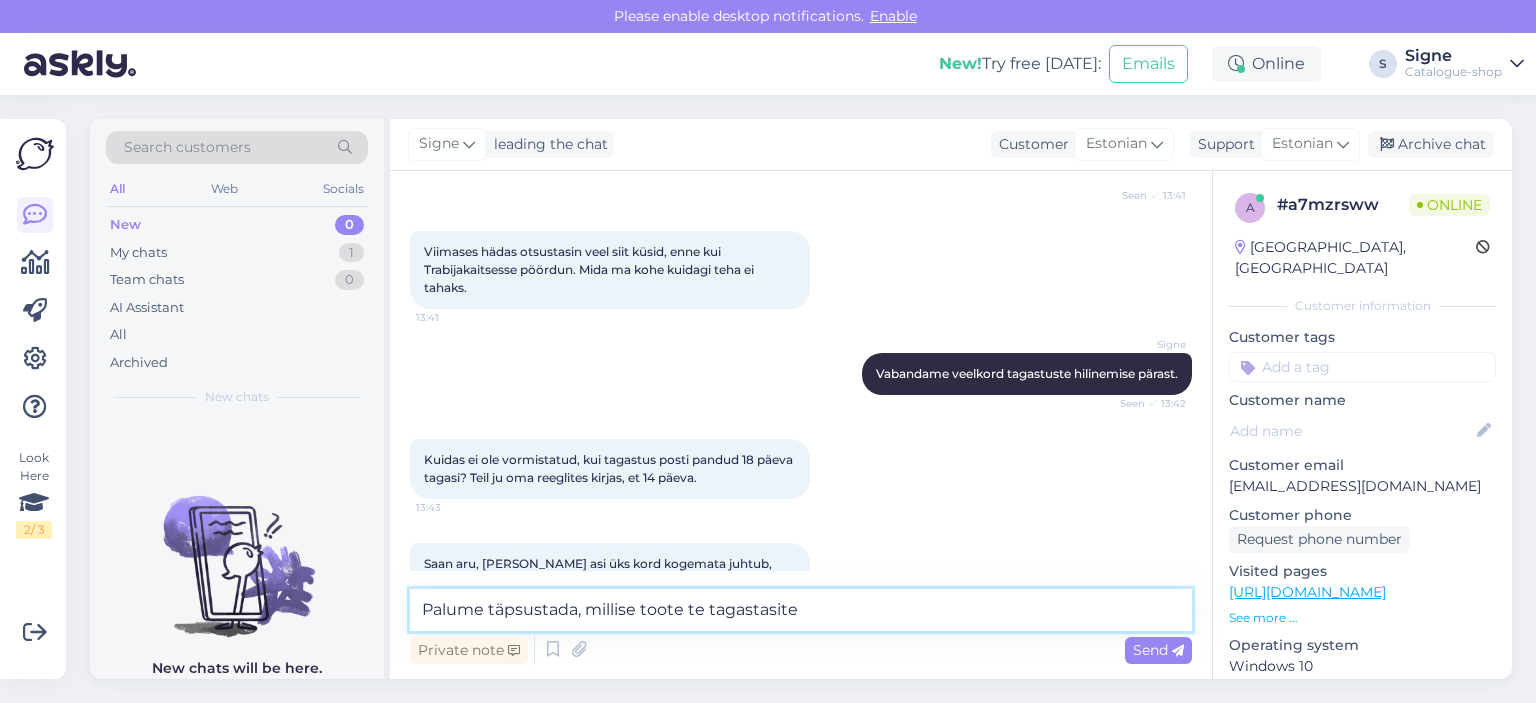 type on "Palume täpsustada, millise toote te tagastasite." 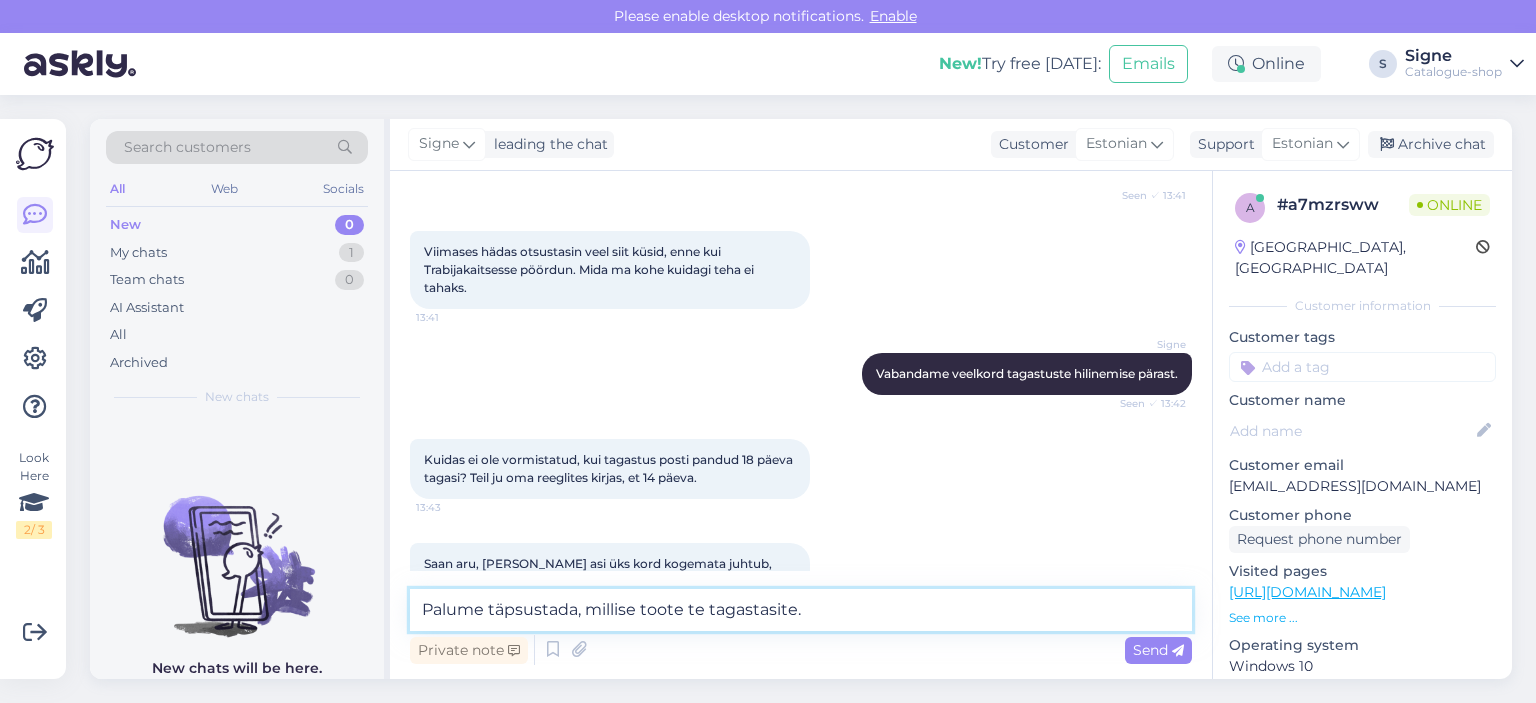 type 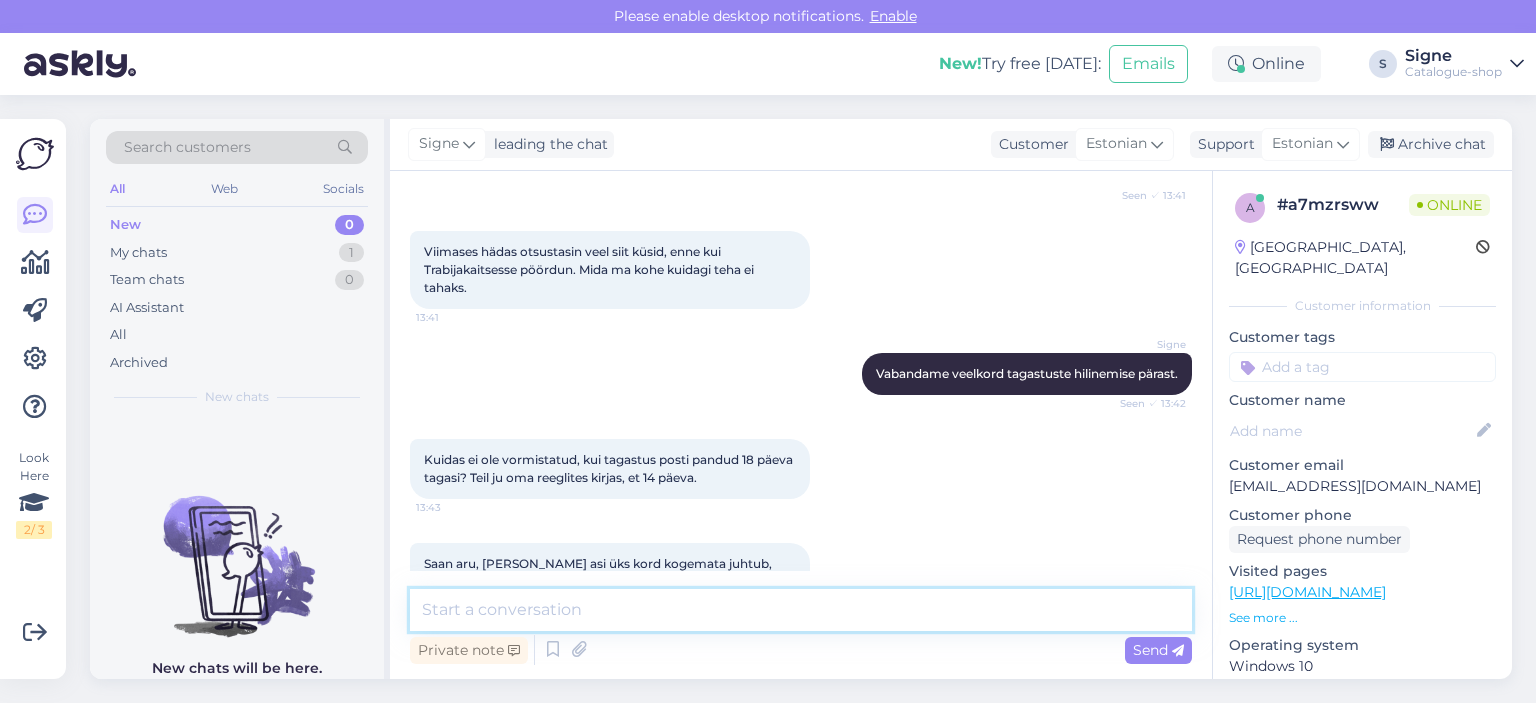 scroll, scrollTop: 2902, scrollLeft: 0, axis: vertical 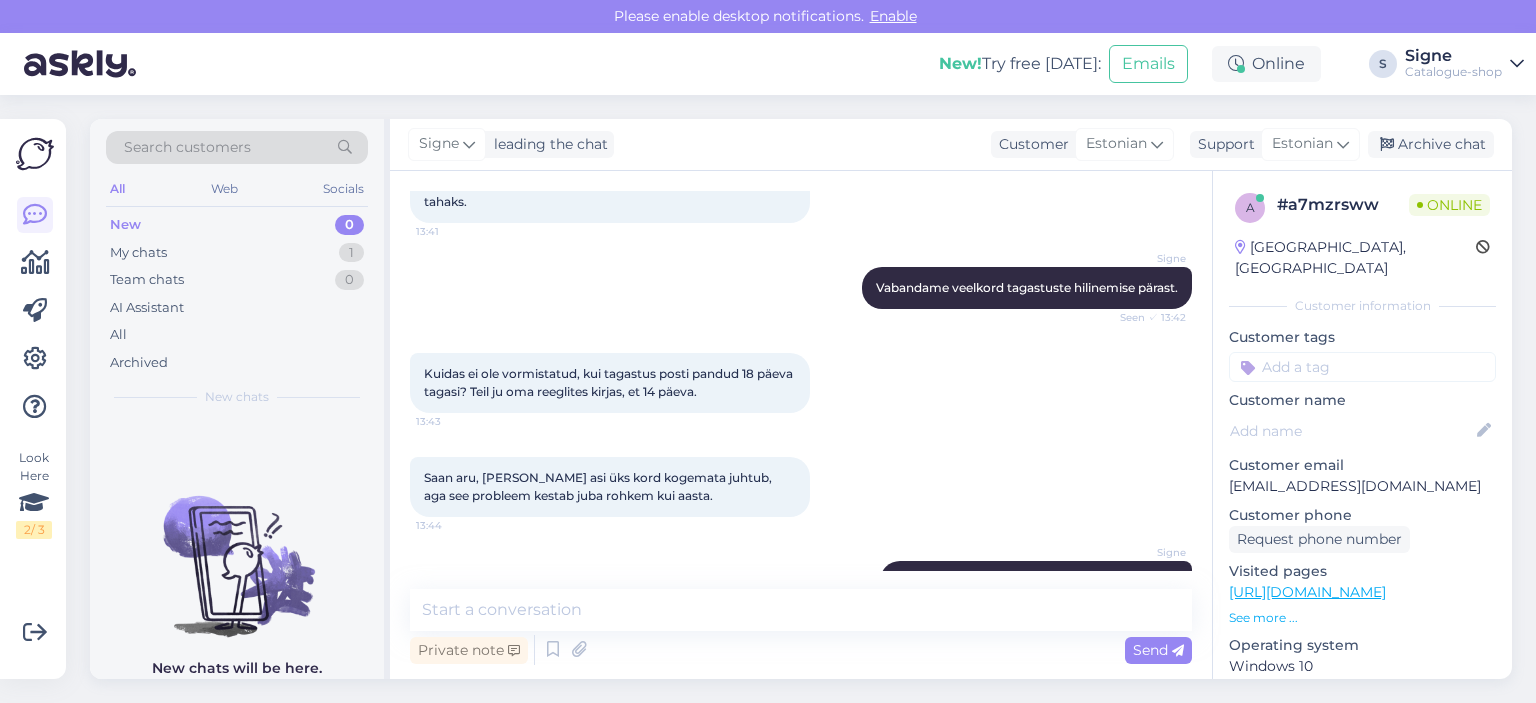 click on "Saan aru, [PERSON_NAME] asi üks kord kogemata juhtub, aga see probleem kestab juba rohkem kui aasta." at bounding box center [599, 486] 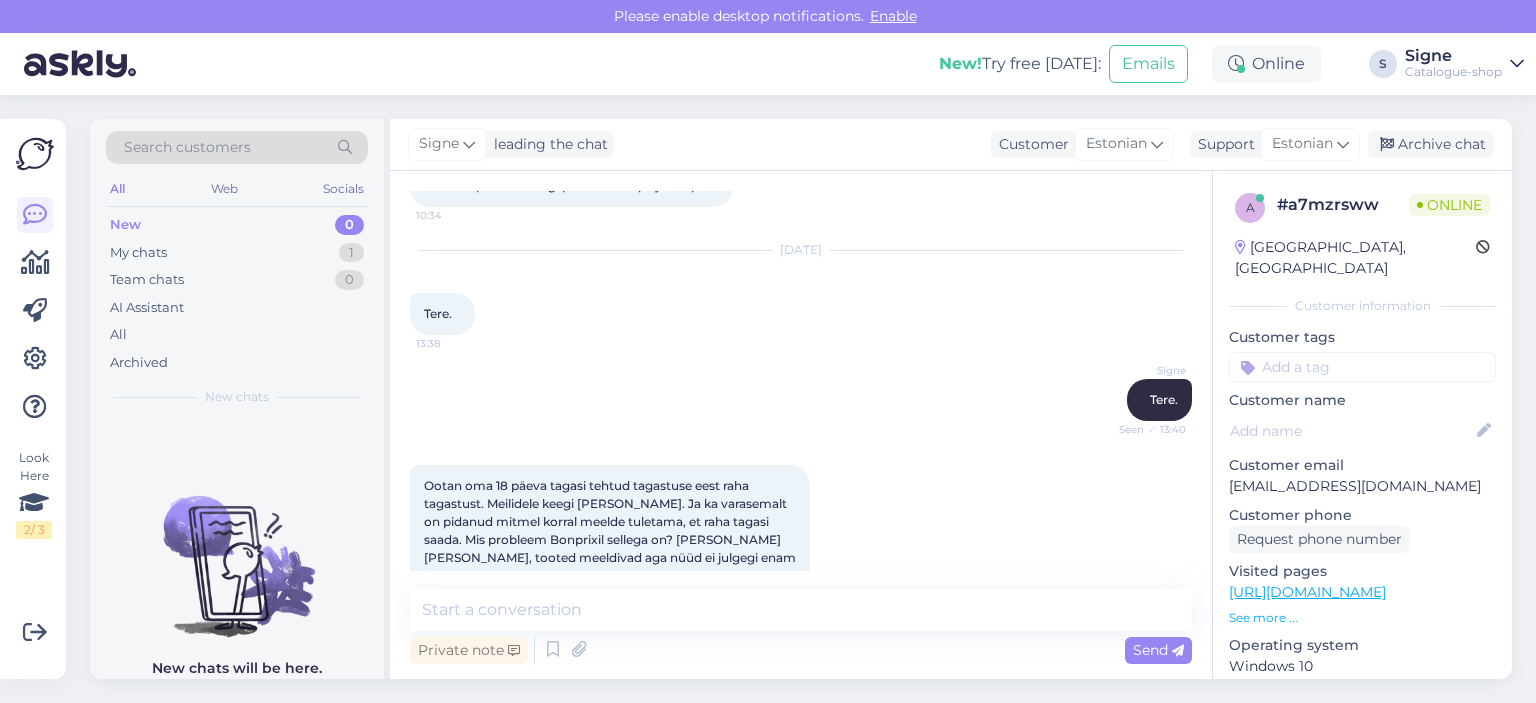 scroll, scrollTop: 2901, scrollLeft: 0, axis: vertical 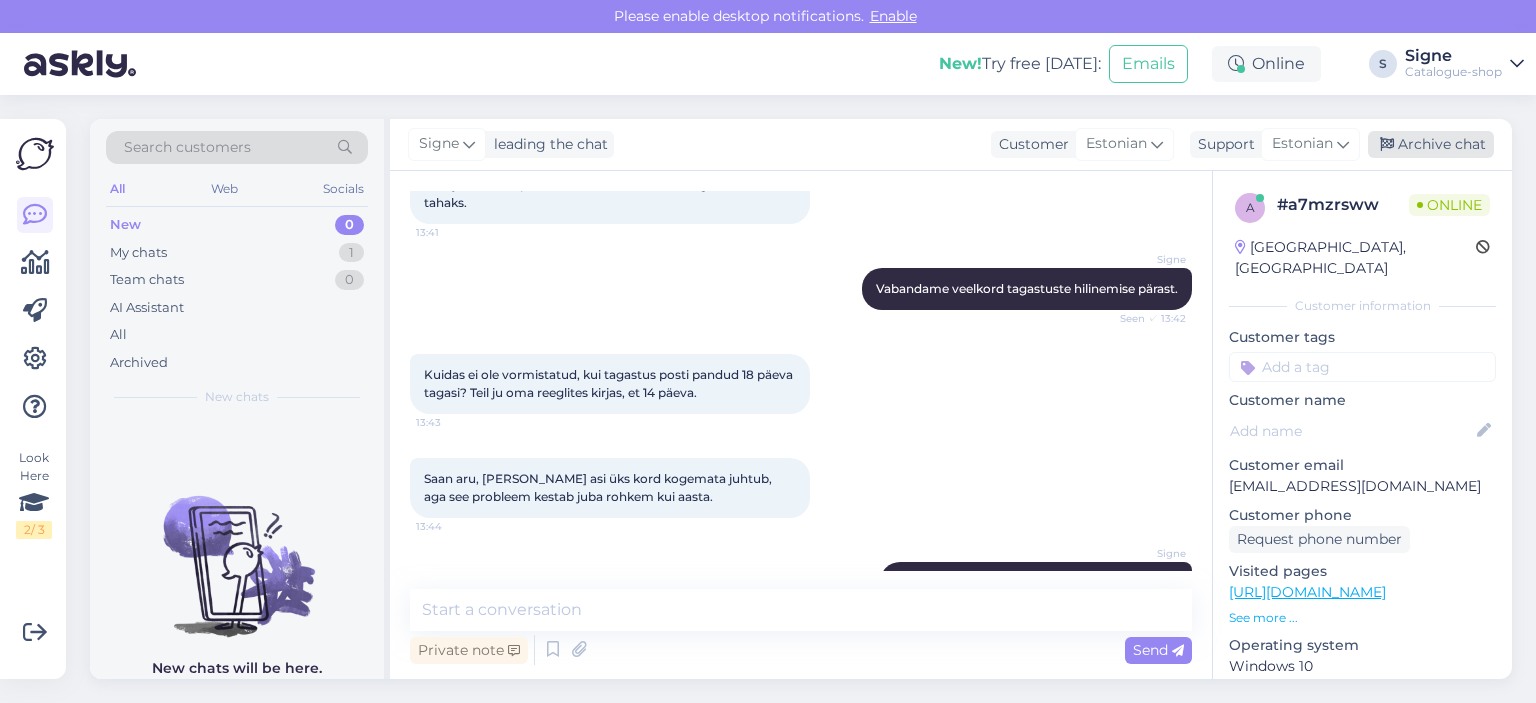 click on "Archive chat" at bounding box center (1431, 144) 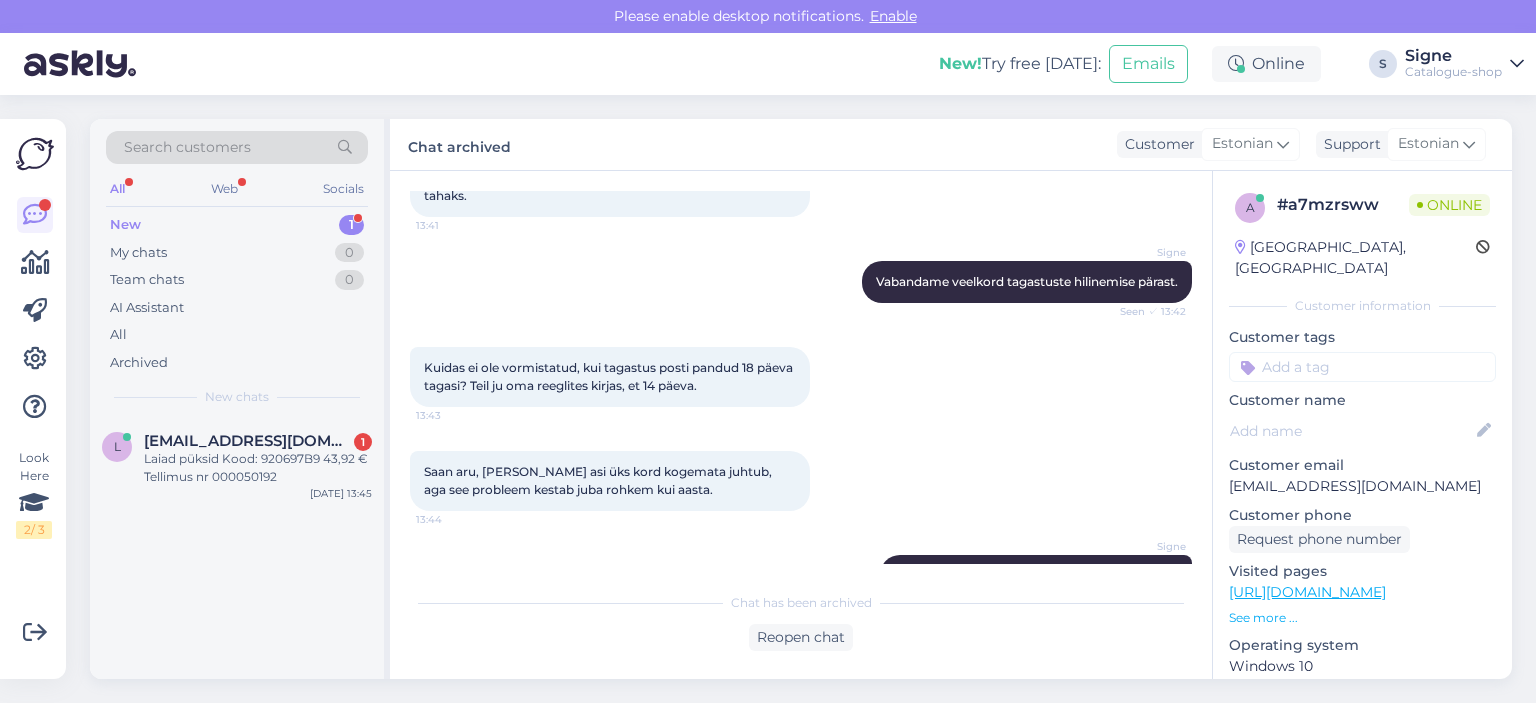 scroll, scrollTop: 3030, scrollLeft: 0, axis: vertical 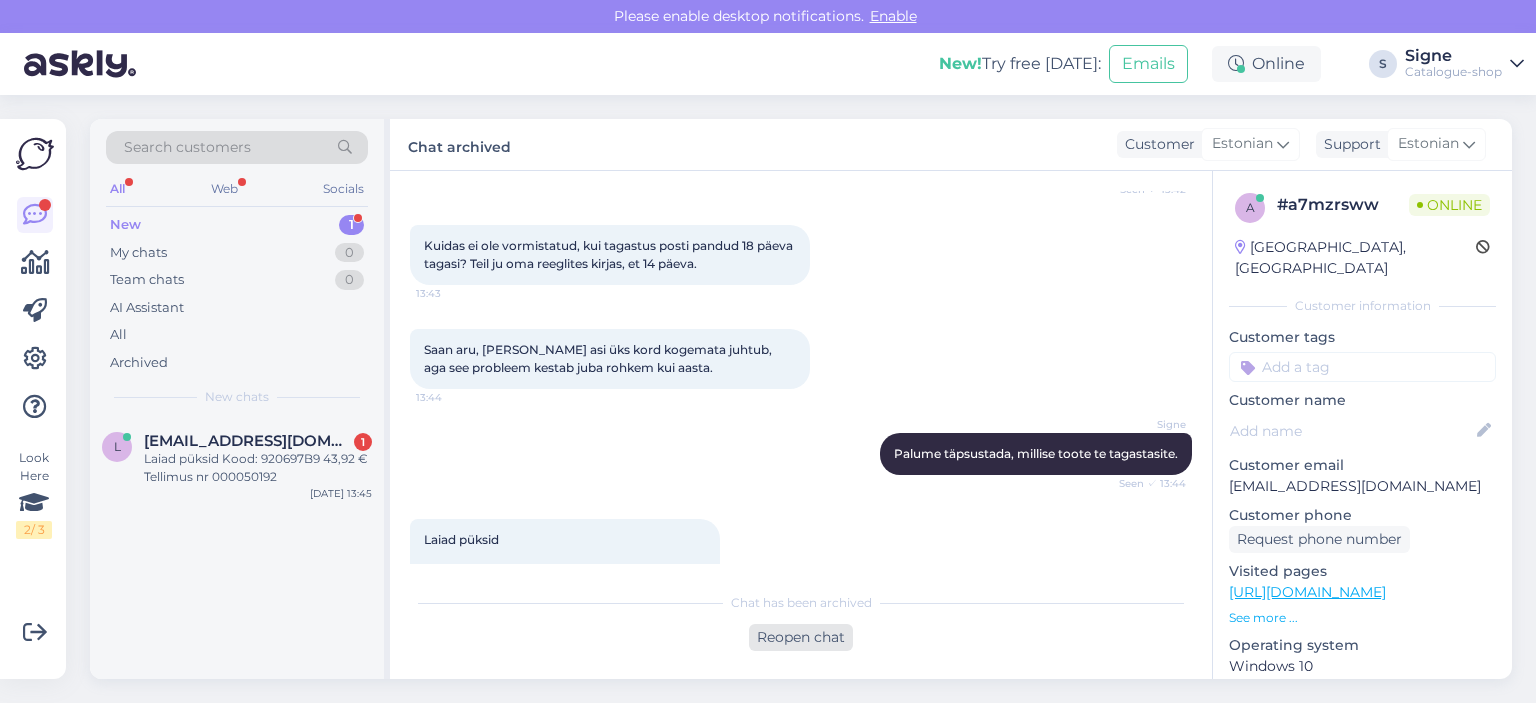 click on "Reopen chat" at bounding box center [801, 637] 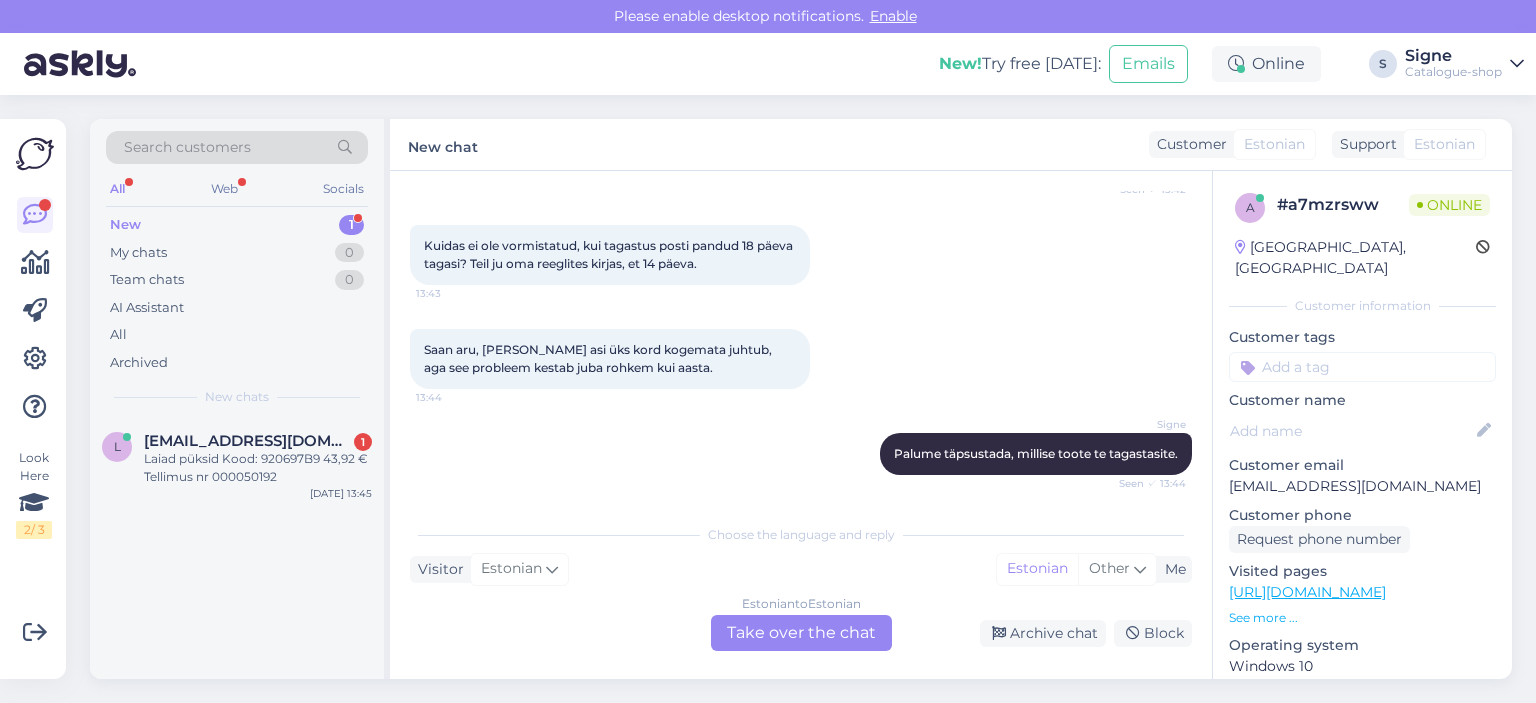 drag, startPoint x: 758, startPoint y: 622, endPoint x: 746, endPoint y: 608, distance: 18.439089 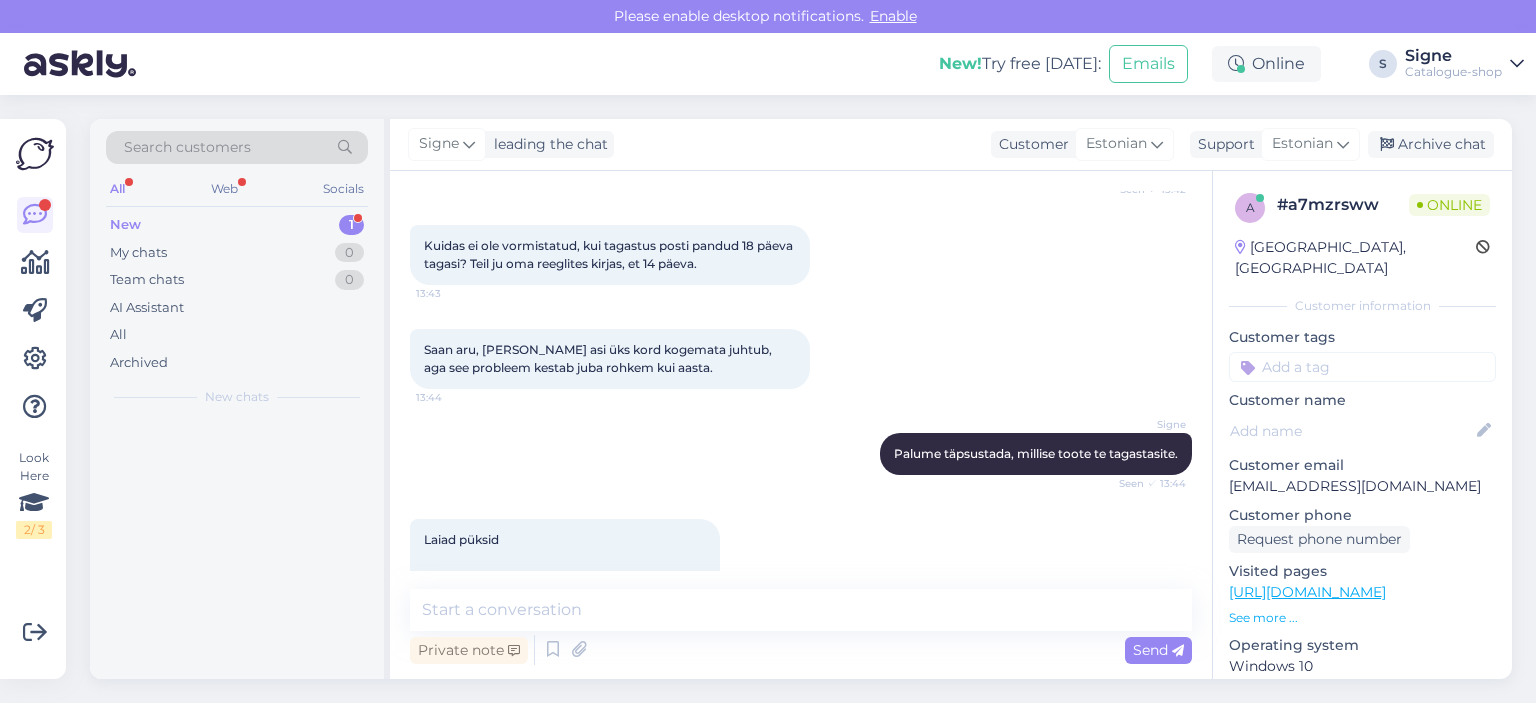 scroll, scrollTop: 3024, scrollLeft: 0, axis: vertical 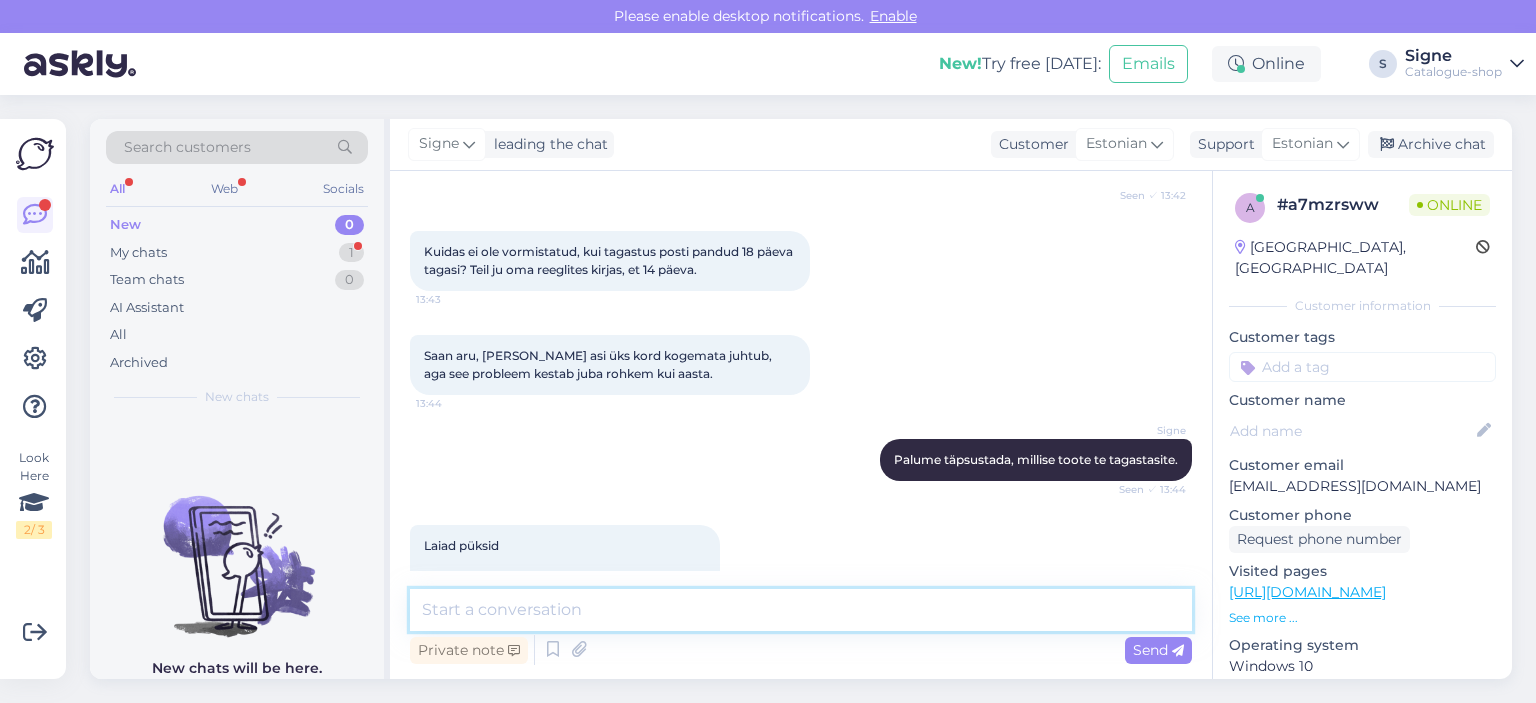 click at bounding box center [801, 610] 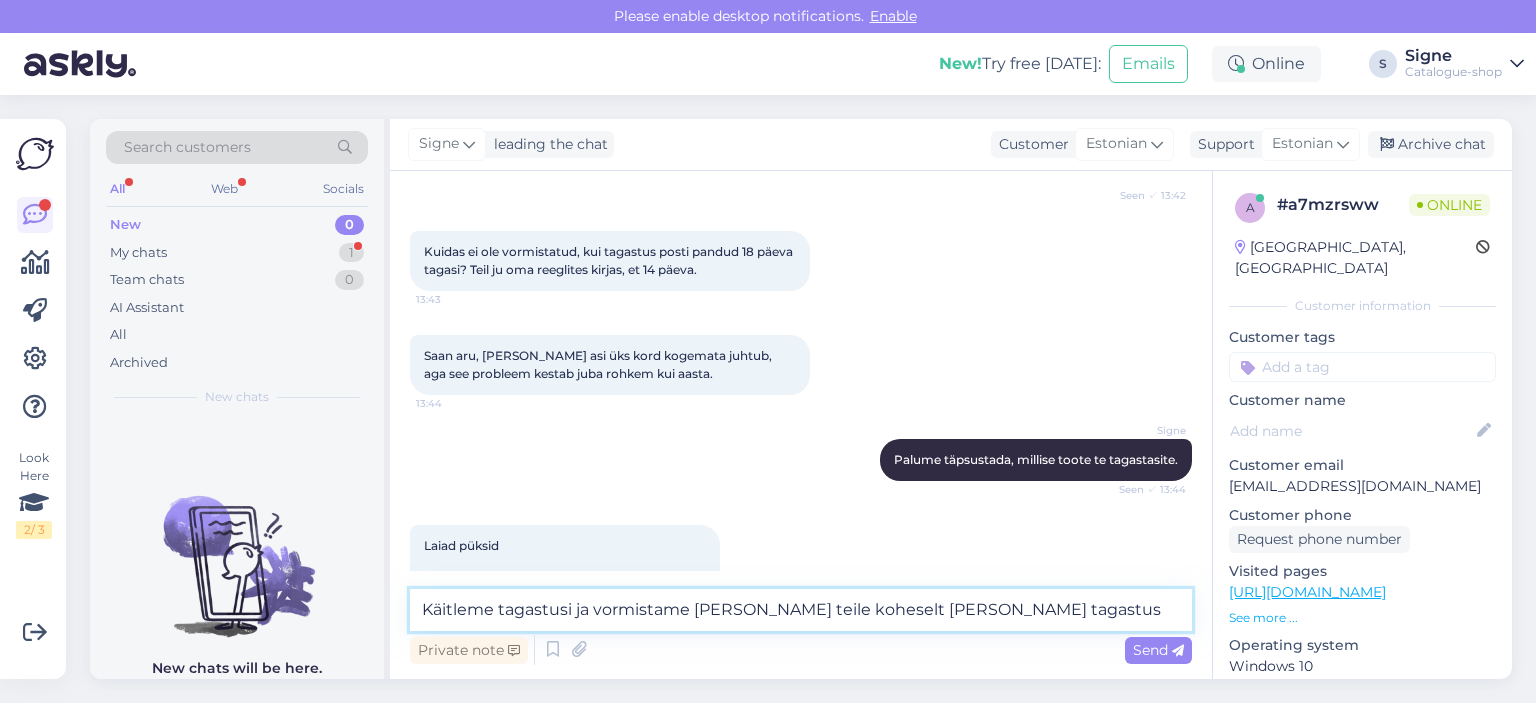 scroll, scrollTop: 3110, scrollLeft: 0, axis: vertical 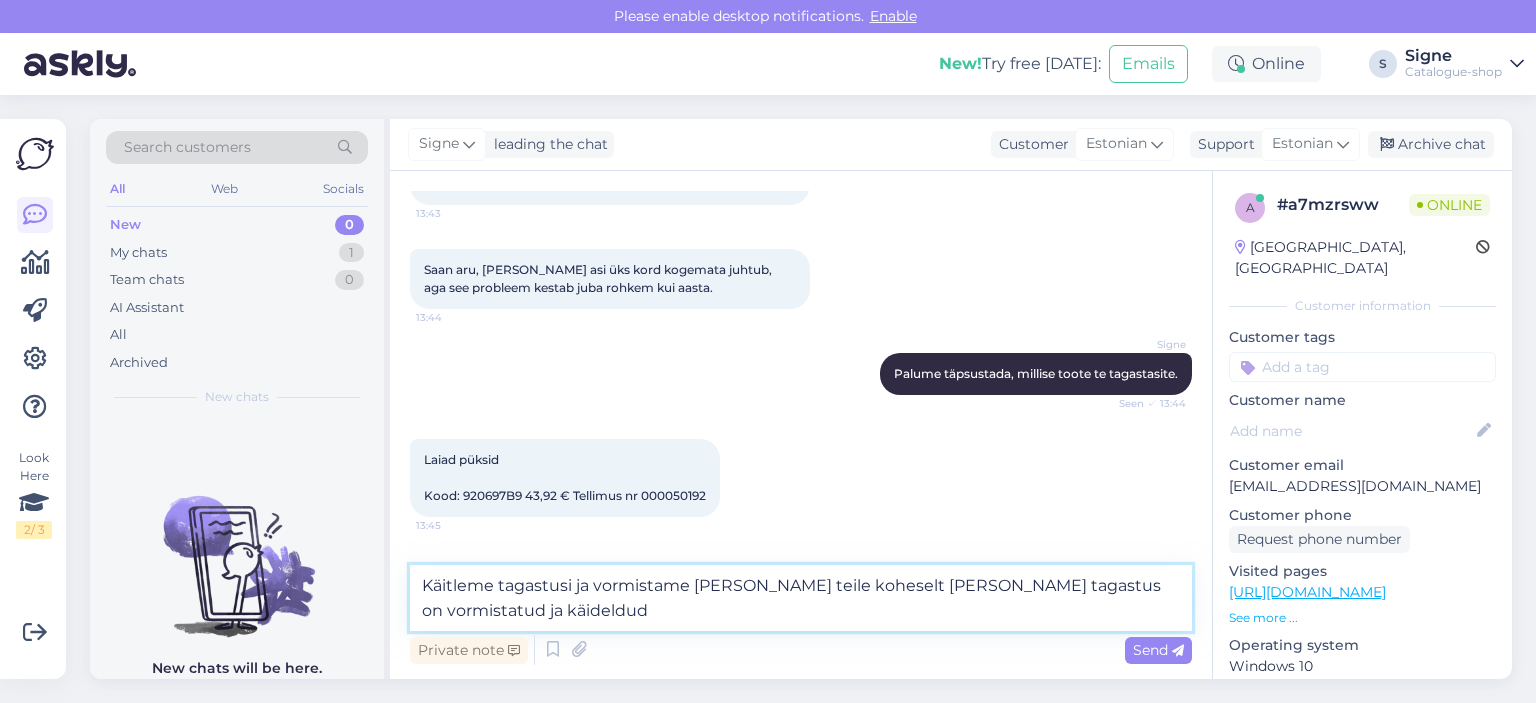 type on "Käitleme tagastusi ja vormistame [PERSON_NAME] teile koheselt [PERSON_NAME] tagastus on vormistatud ja käideldud." 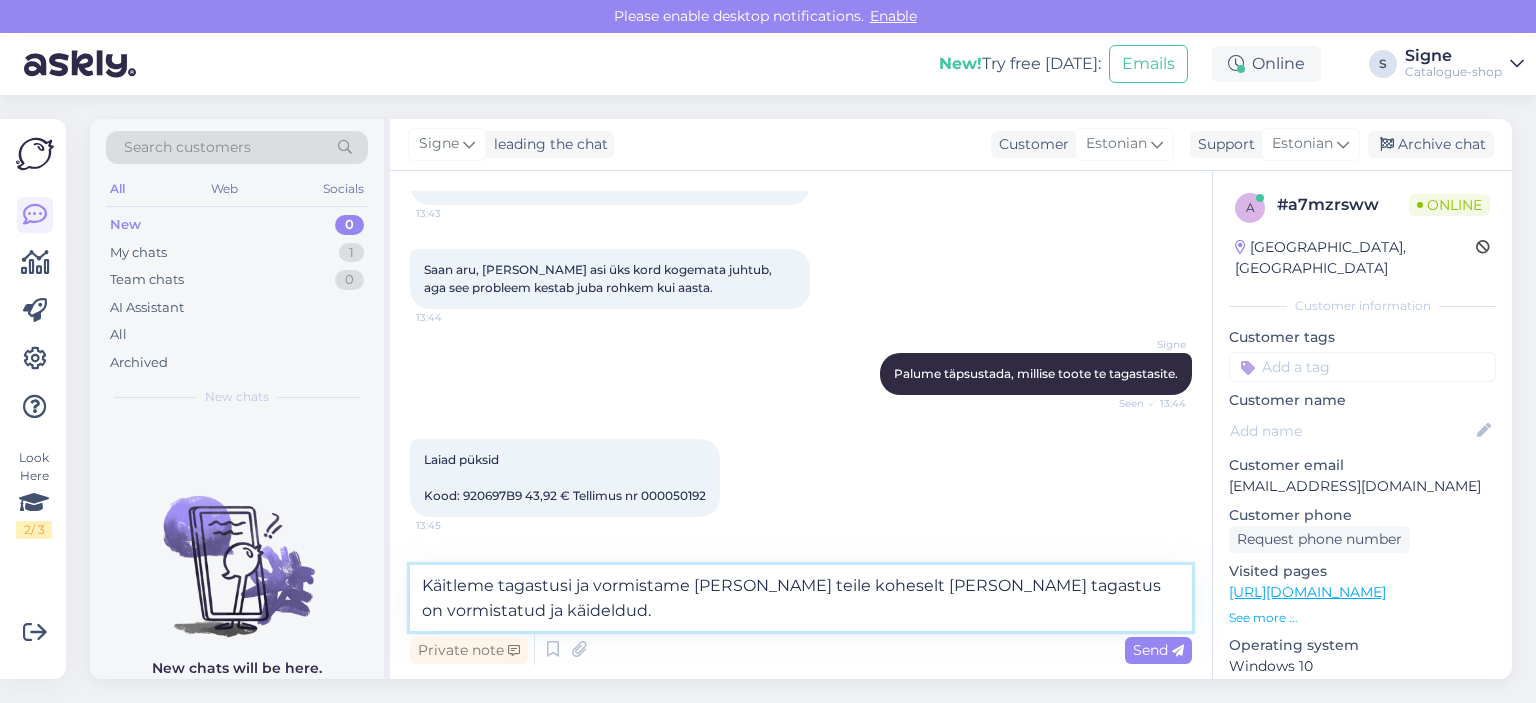 type 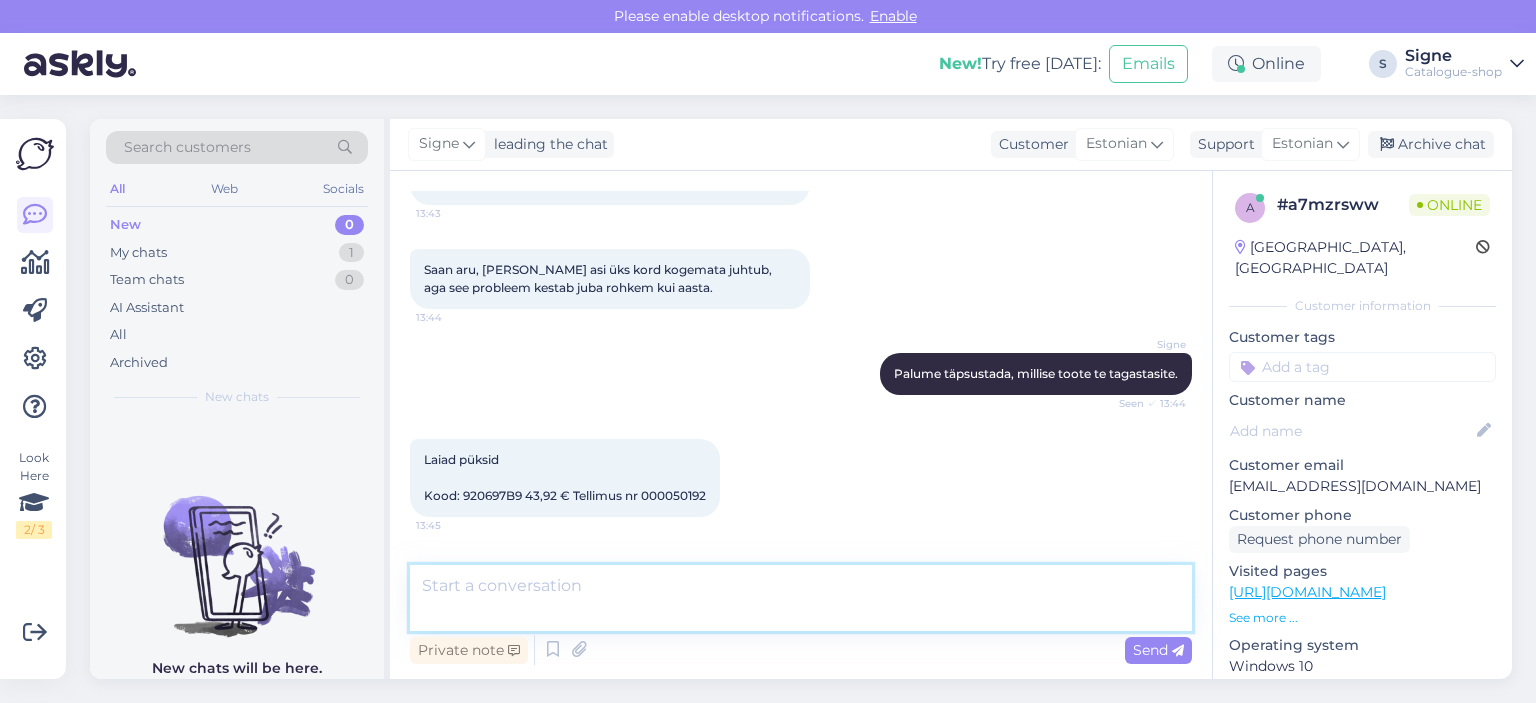 scroll, scrollTop: 3214, scrollLeft: 0, axis: vertical 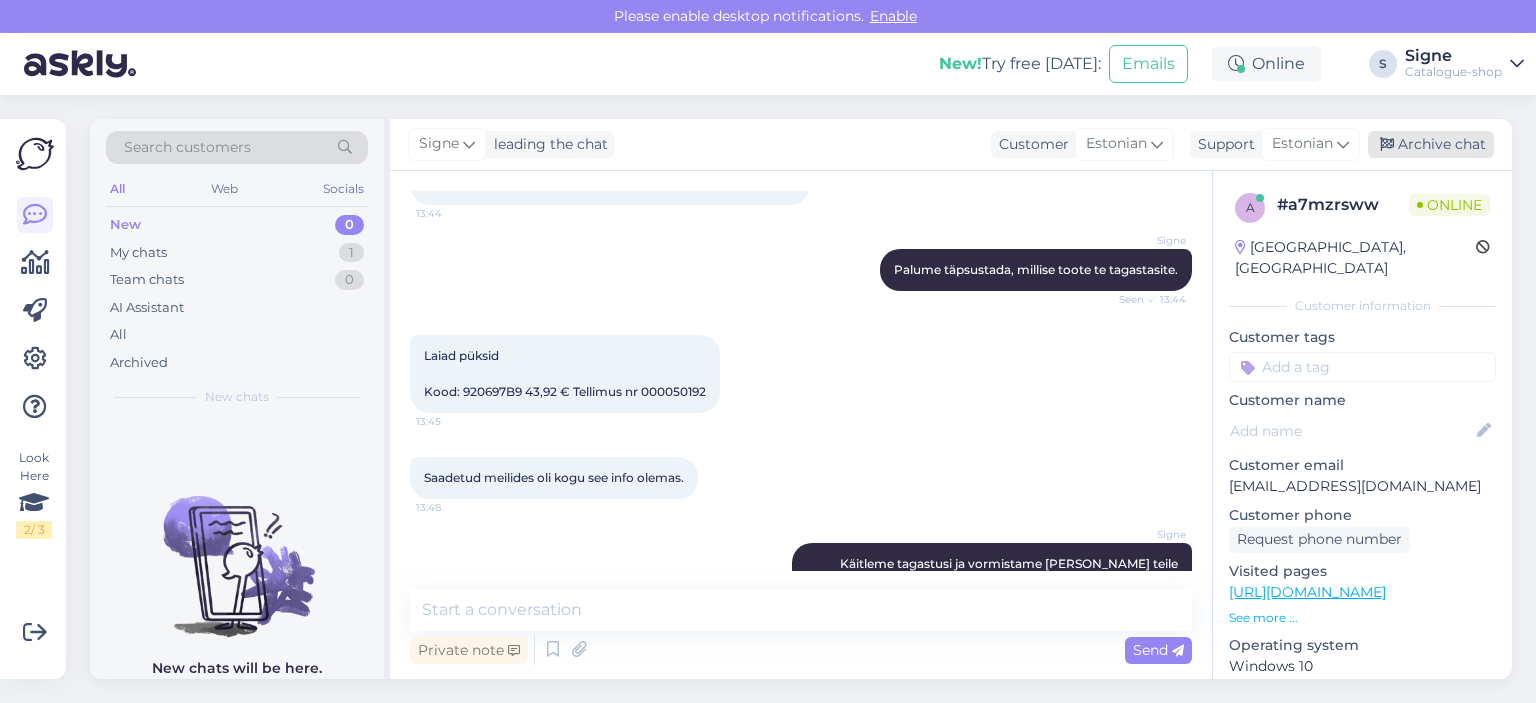 drag, startPoint x: 1428, startPoint y: 145, endPoint x: 1436, endPoint y: 138, distance: 10.630146 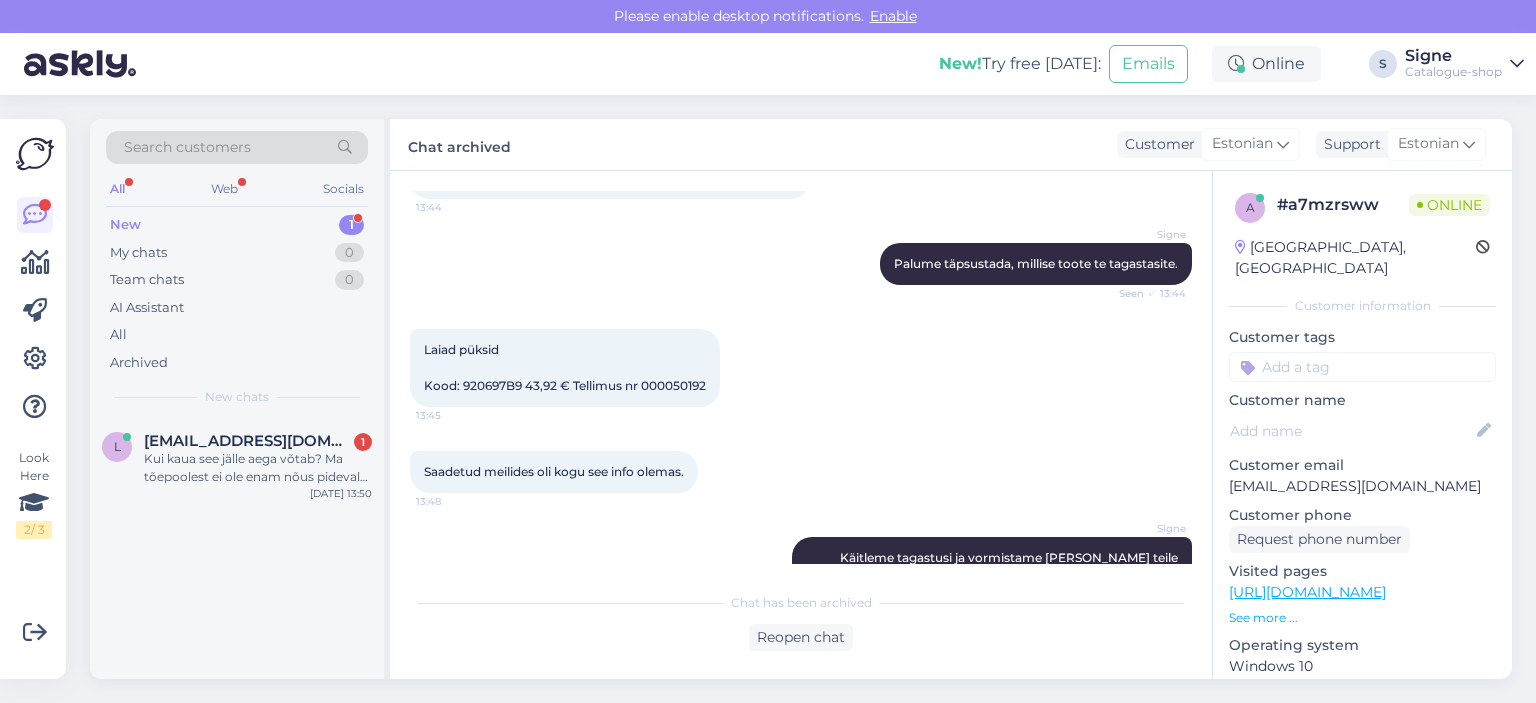 scroll, scrollTop: 3324, scrollLeft: 0, axis: vertical 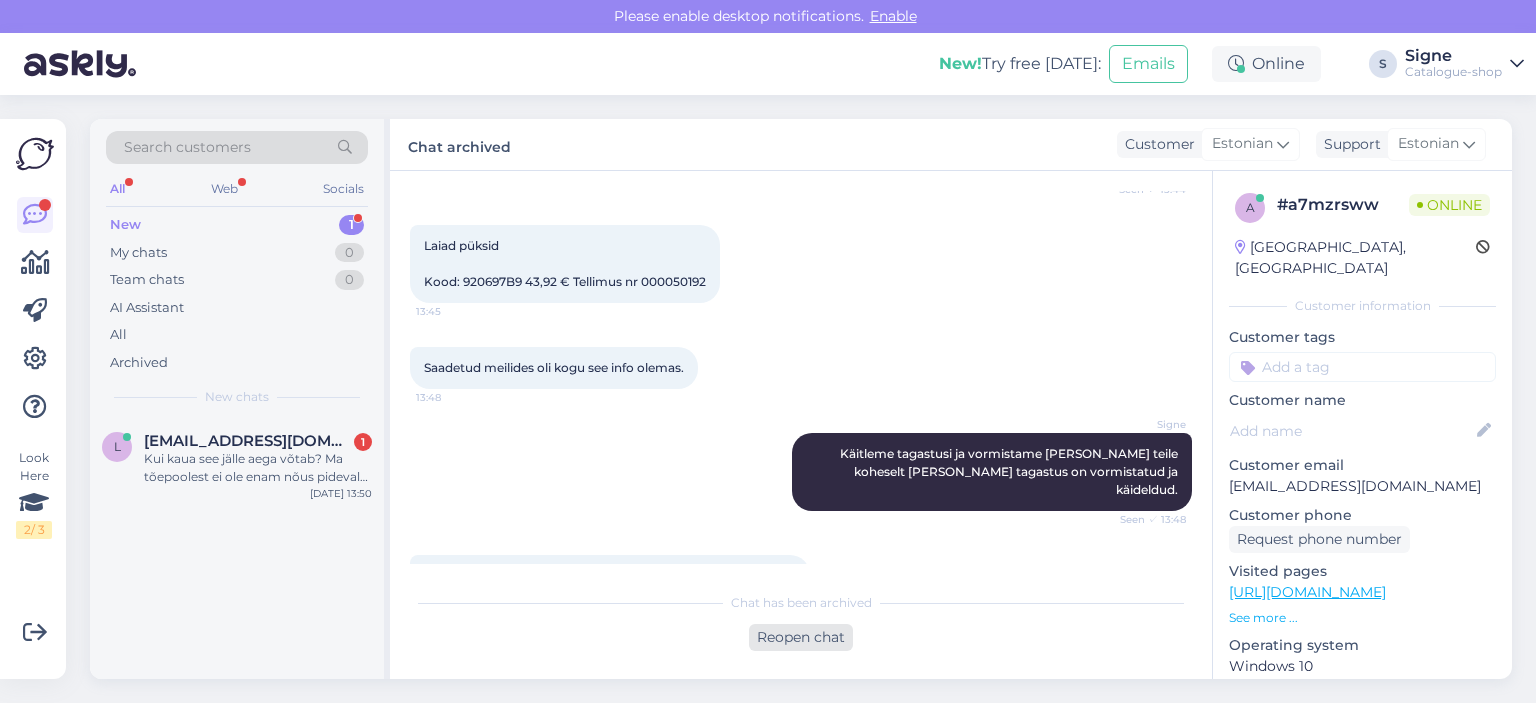 click on "Reopen chat" at bounding box center (801, 637) 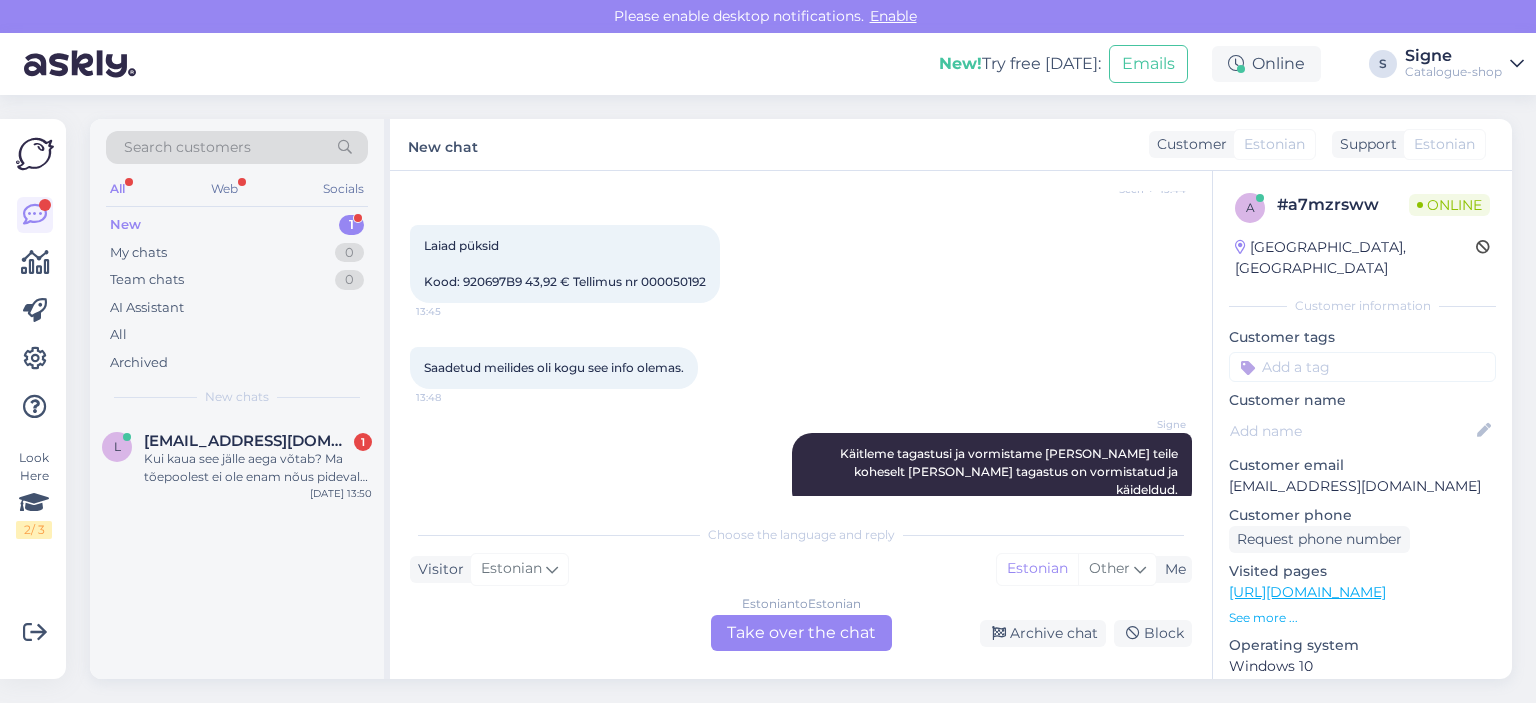 click on "Estonian  to  Estonian Take over the chat" at bounding box center [801, 633] 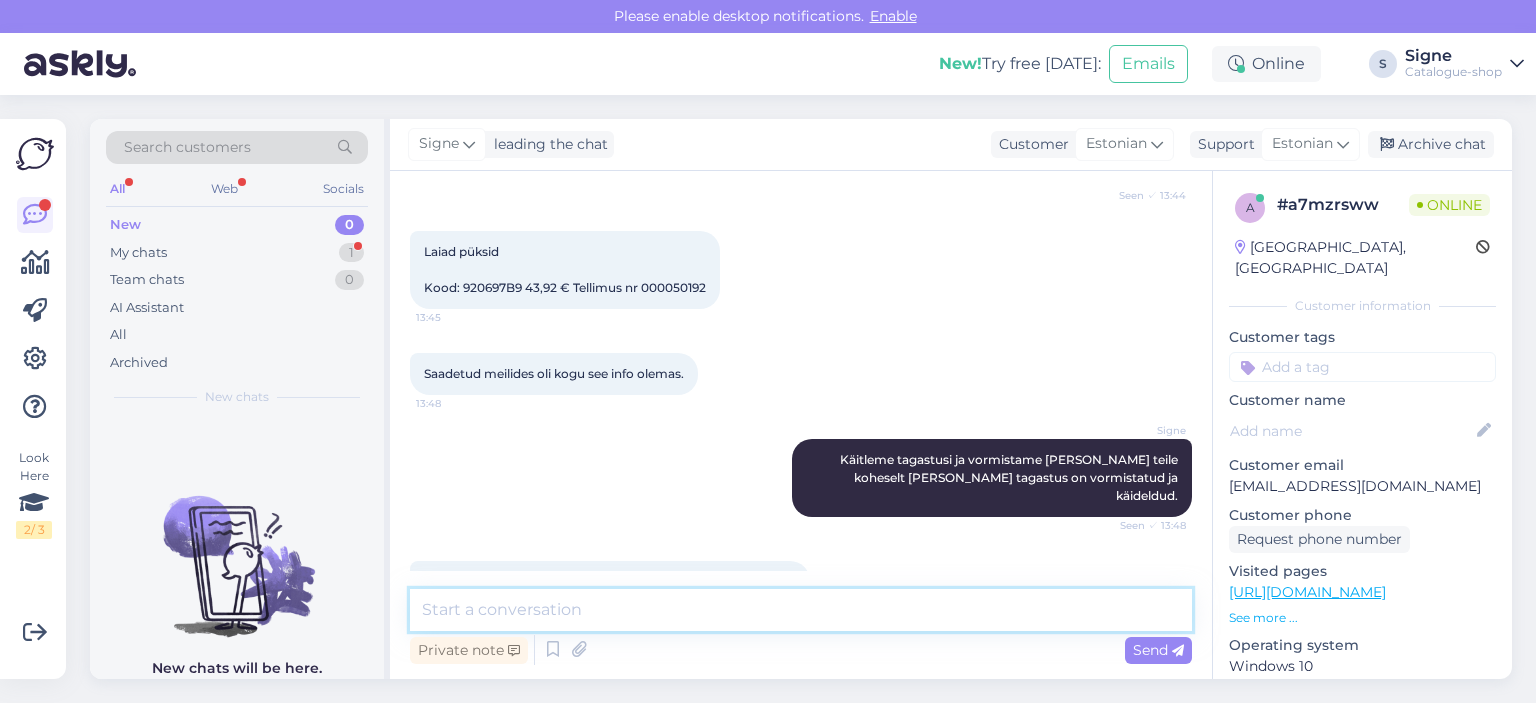 click at bounding box center [801, 610] 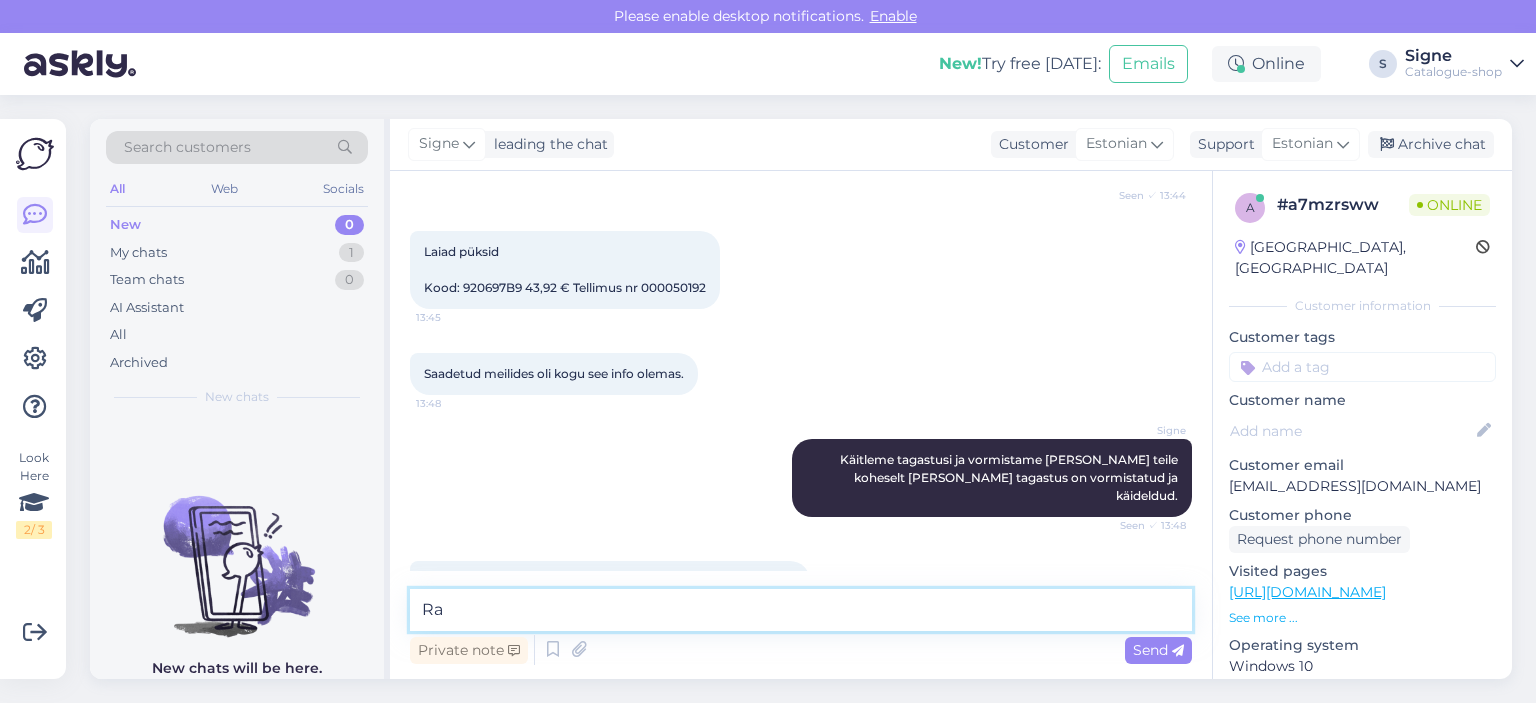 type on "R" 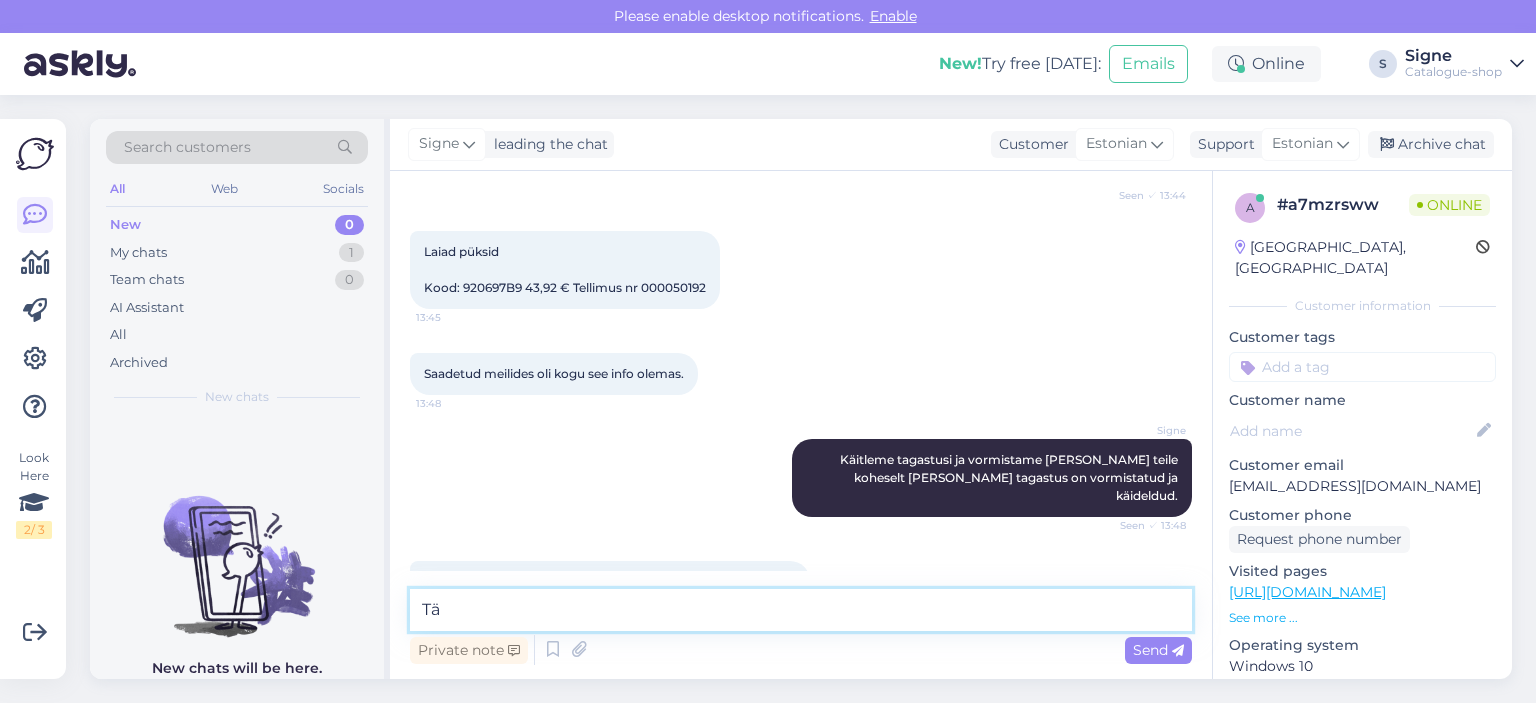 type on "T" 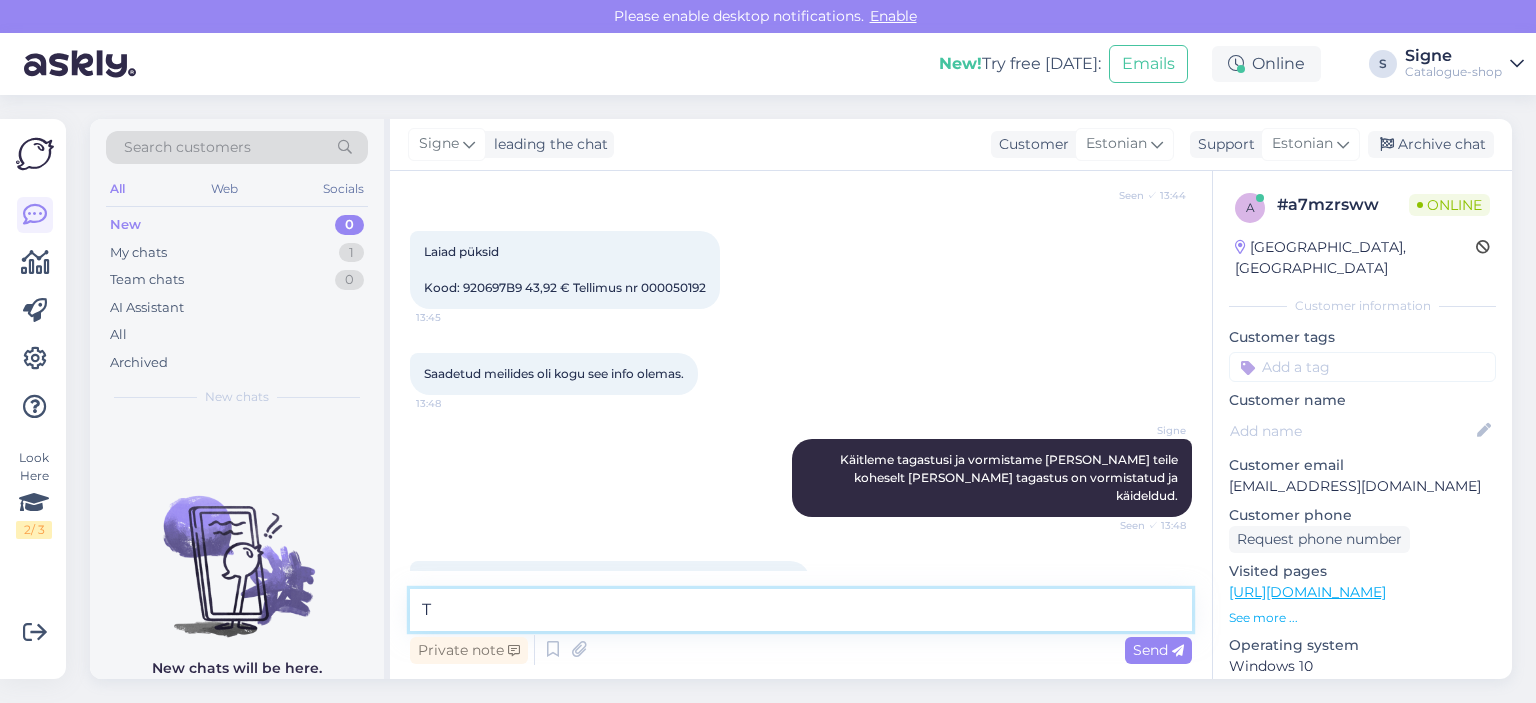type 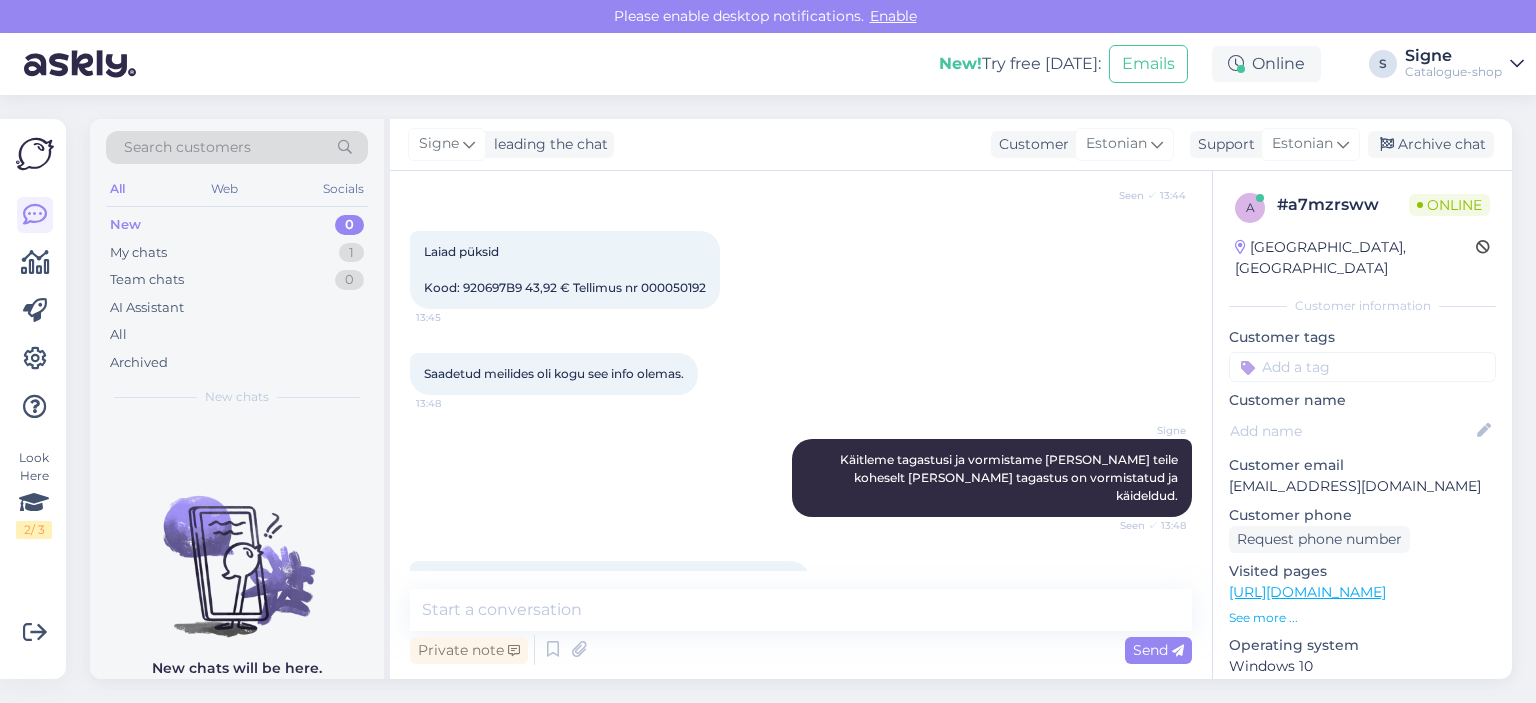 click on "Kui kaua see jälle aega võtab? Ma tõepoolest ei ole enam nõus pidevalt taga [PERSON_NAME] ootama." at bounding box center (611, 590) 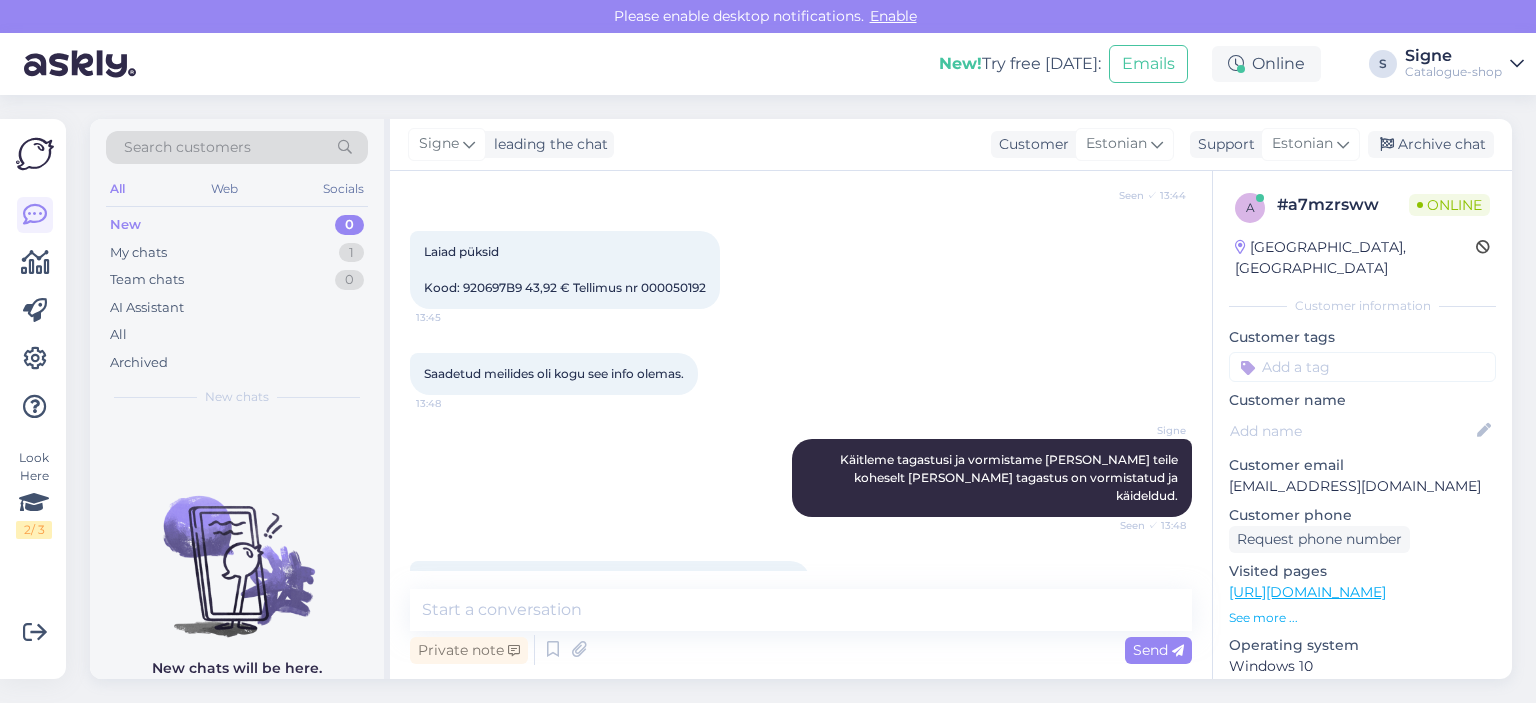 click on "Signe leading the chat Customer Estonian Support Estonian Archive chat" at bounding box center (951, 145) 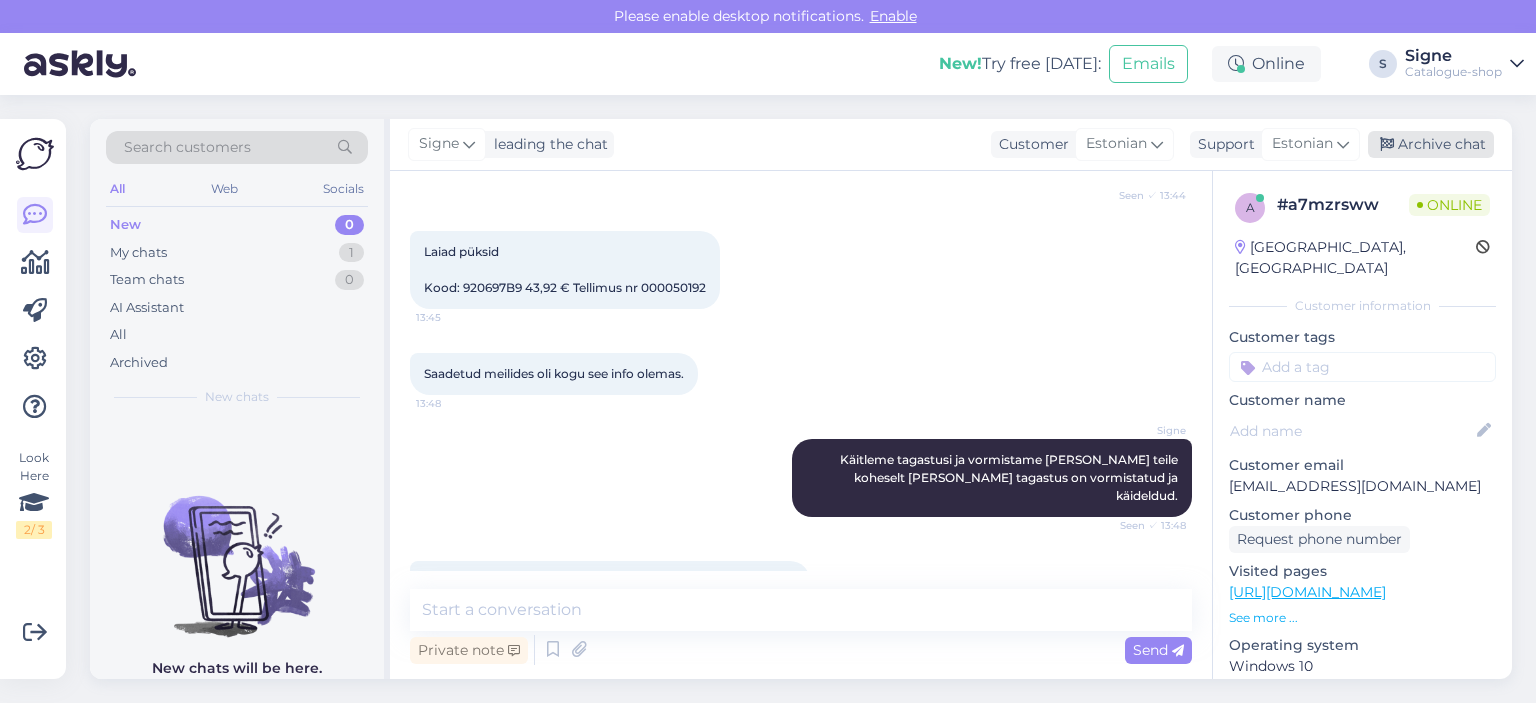 click on "Archive chat" at bounding box center (1431, 144) 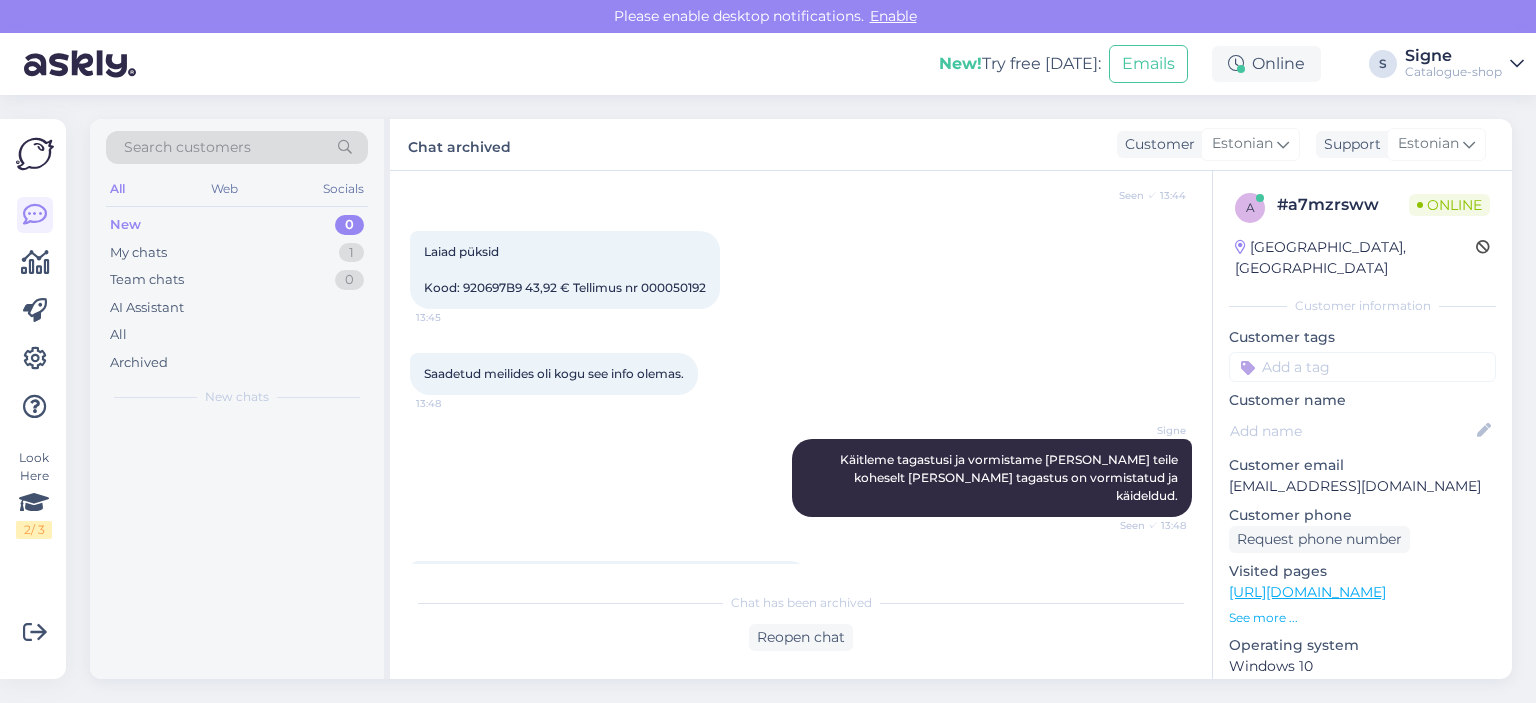 scroll, scrollTop: 3324, scrollLeft: 0, axis: vertical 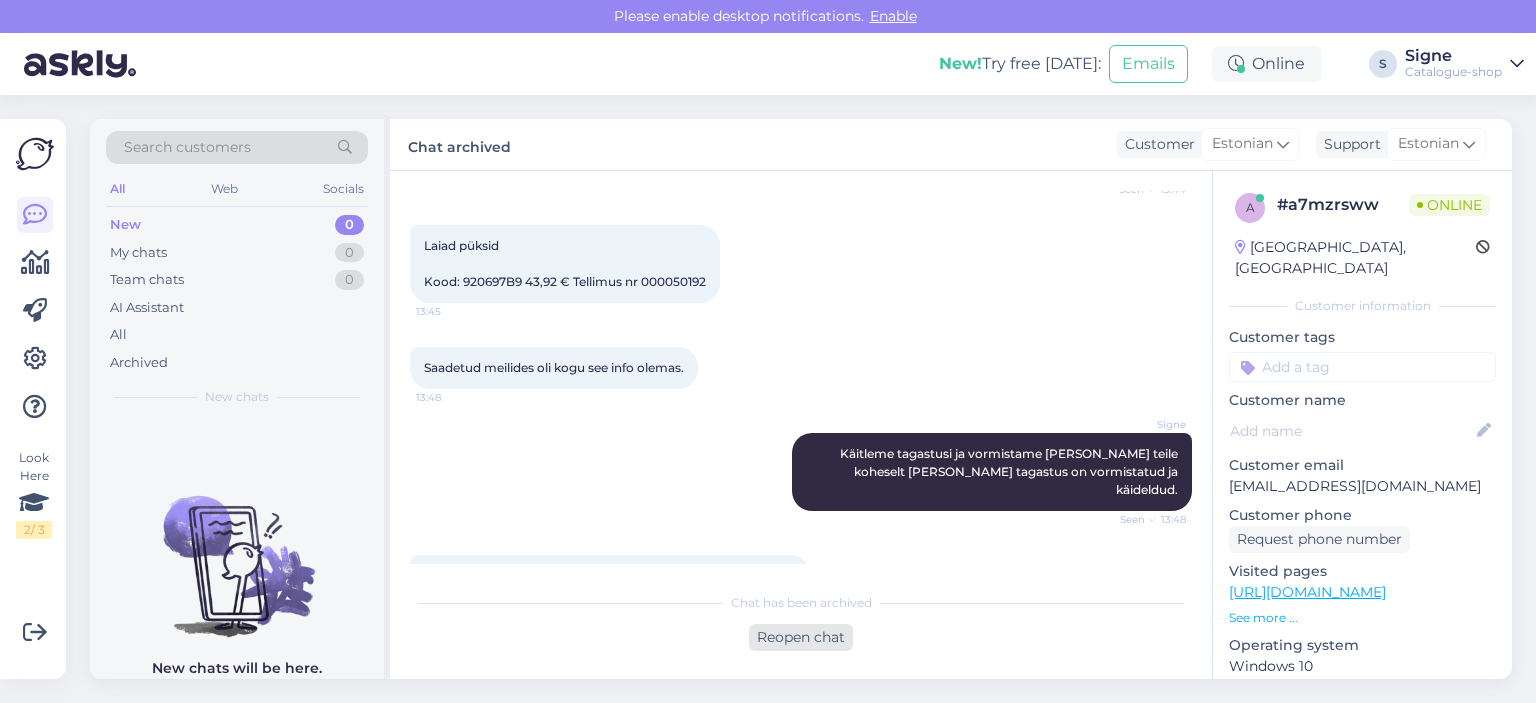 drag, startPoint x: 790, startPoint y: 642, endPoint x: 782, endPoint y: 627, distance: 17 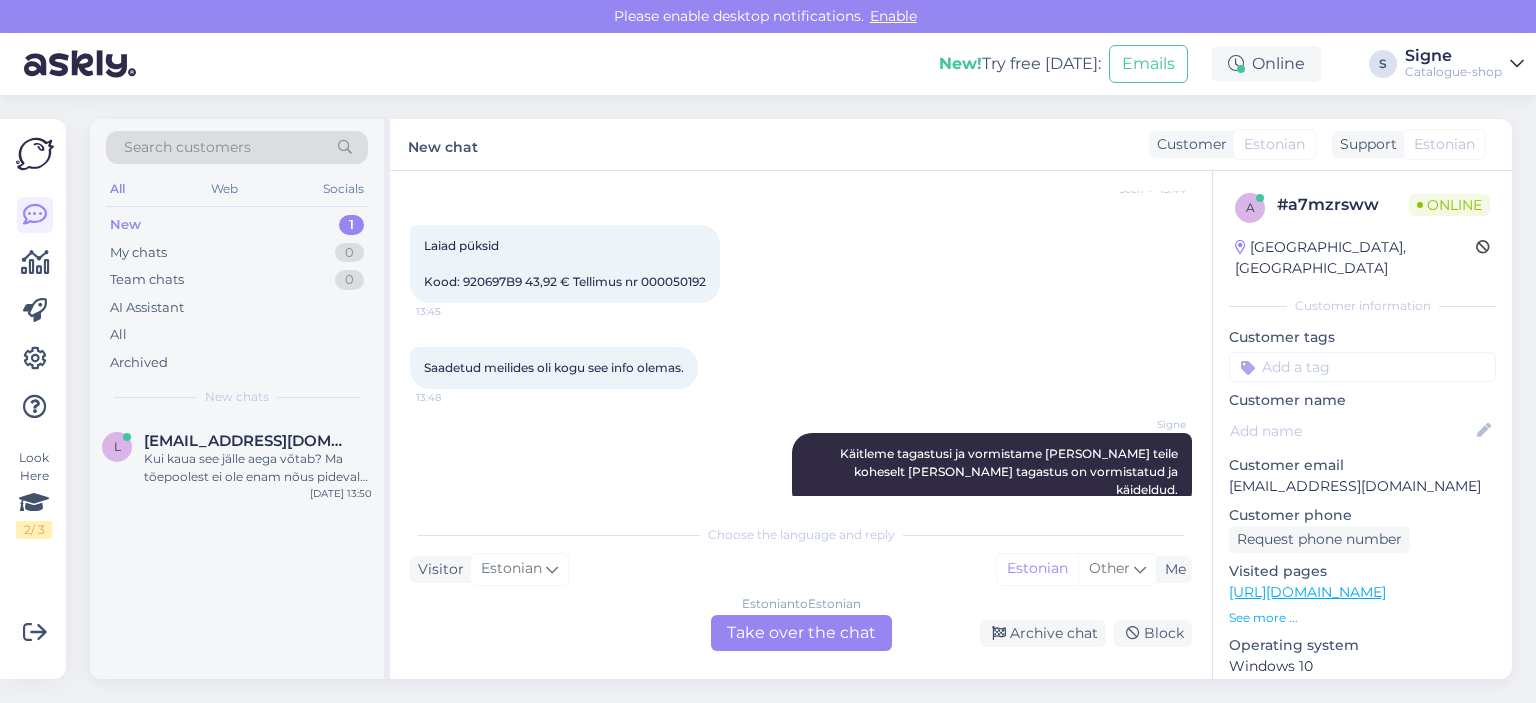 click on "Estonian  to  Estonian Take over the chat" at bounding box center [801, 633] 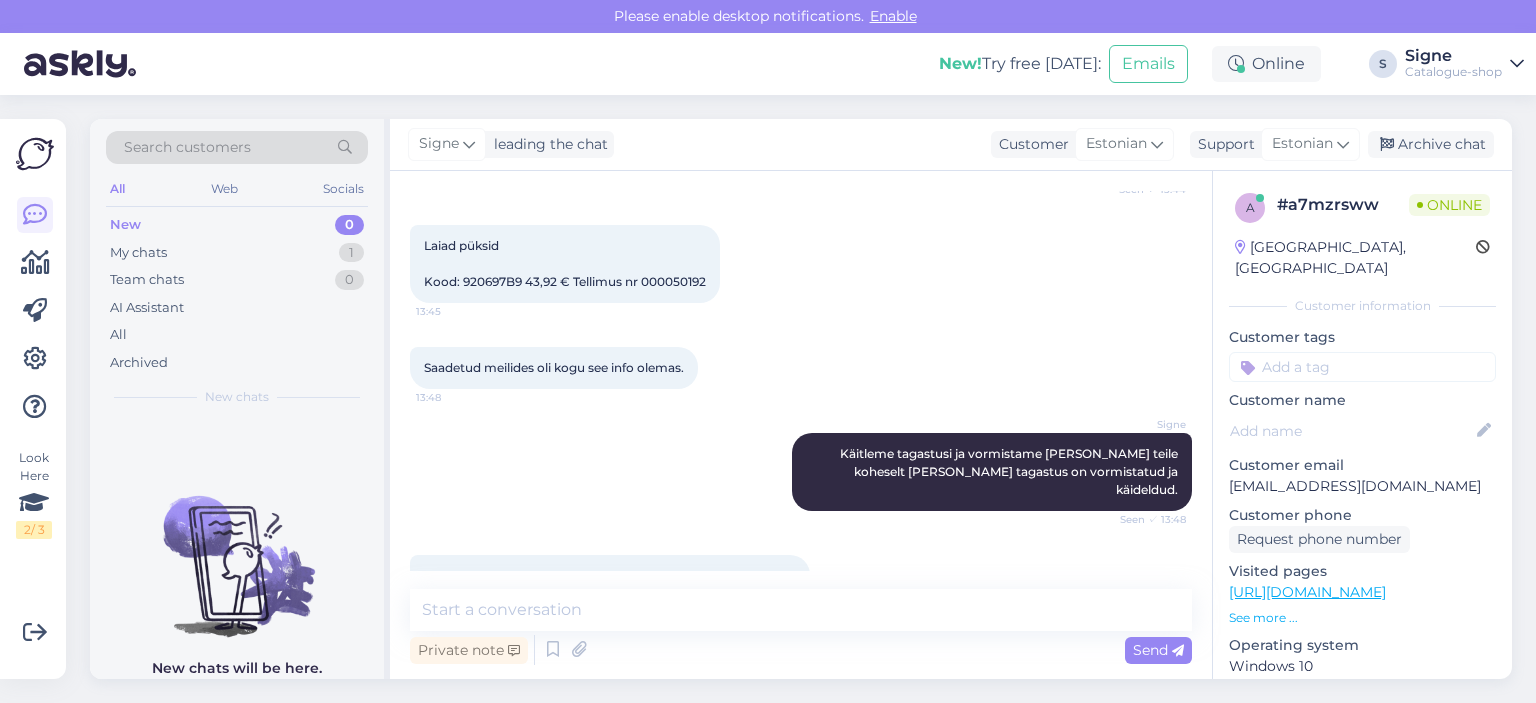 scroll, scrollTop: 3318, scrollLeft: 0, axis: vertical 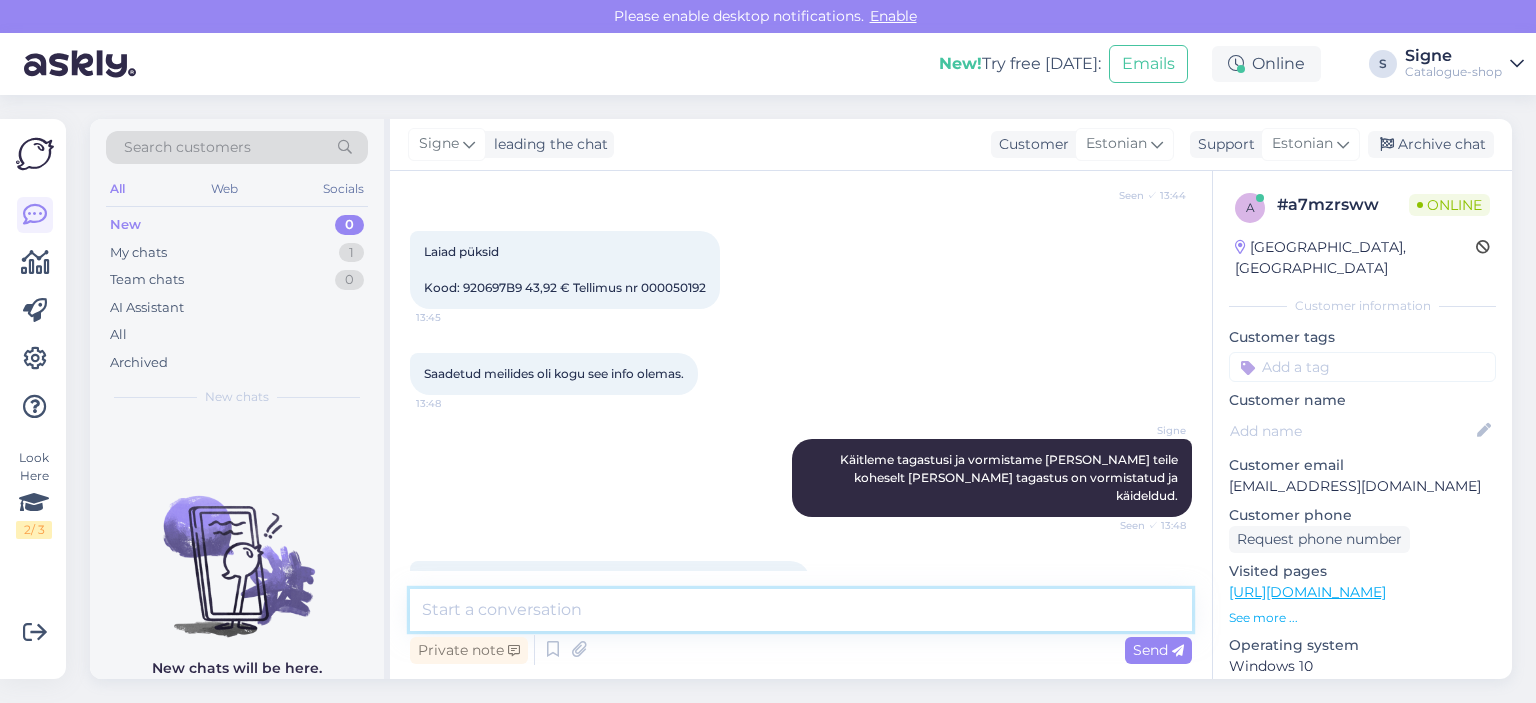click at bounding box center (801, 610) 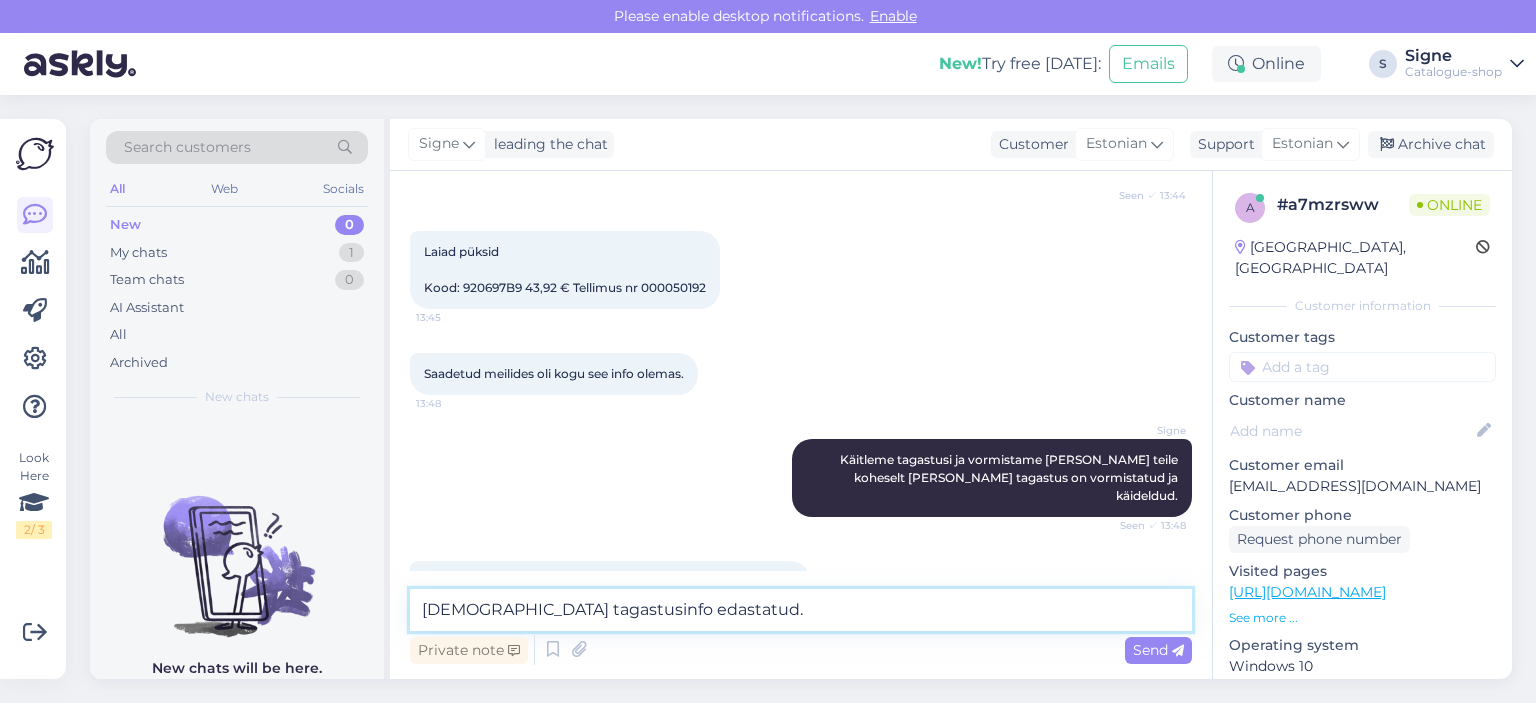 type on "[DEMOGRAPHIC_DATA] tagastusinfo edastatud." 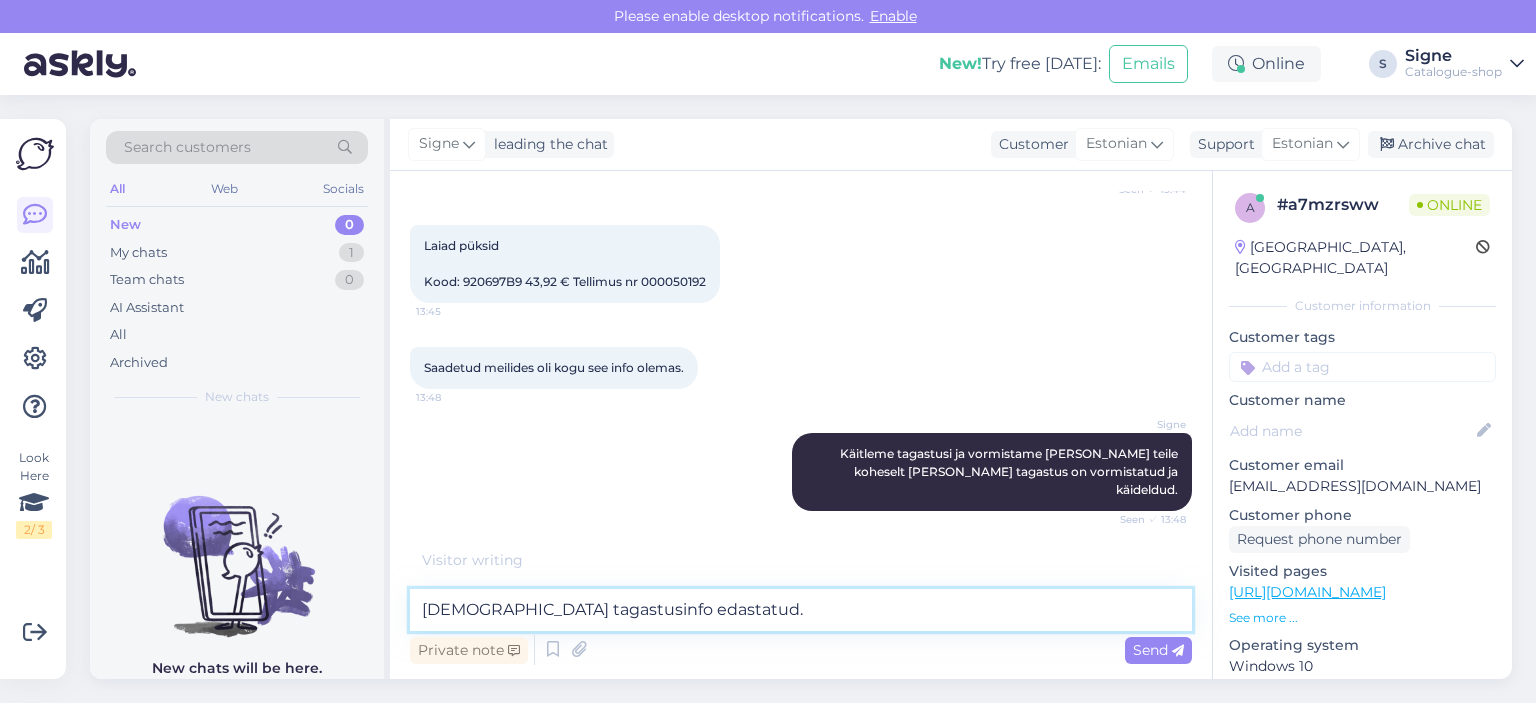 type 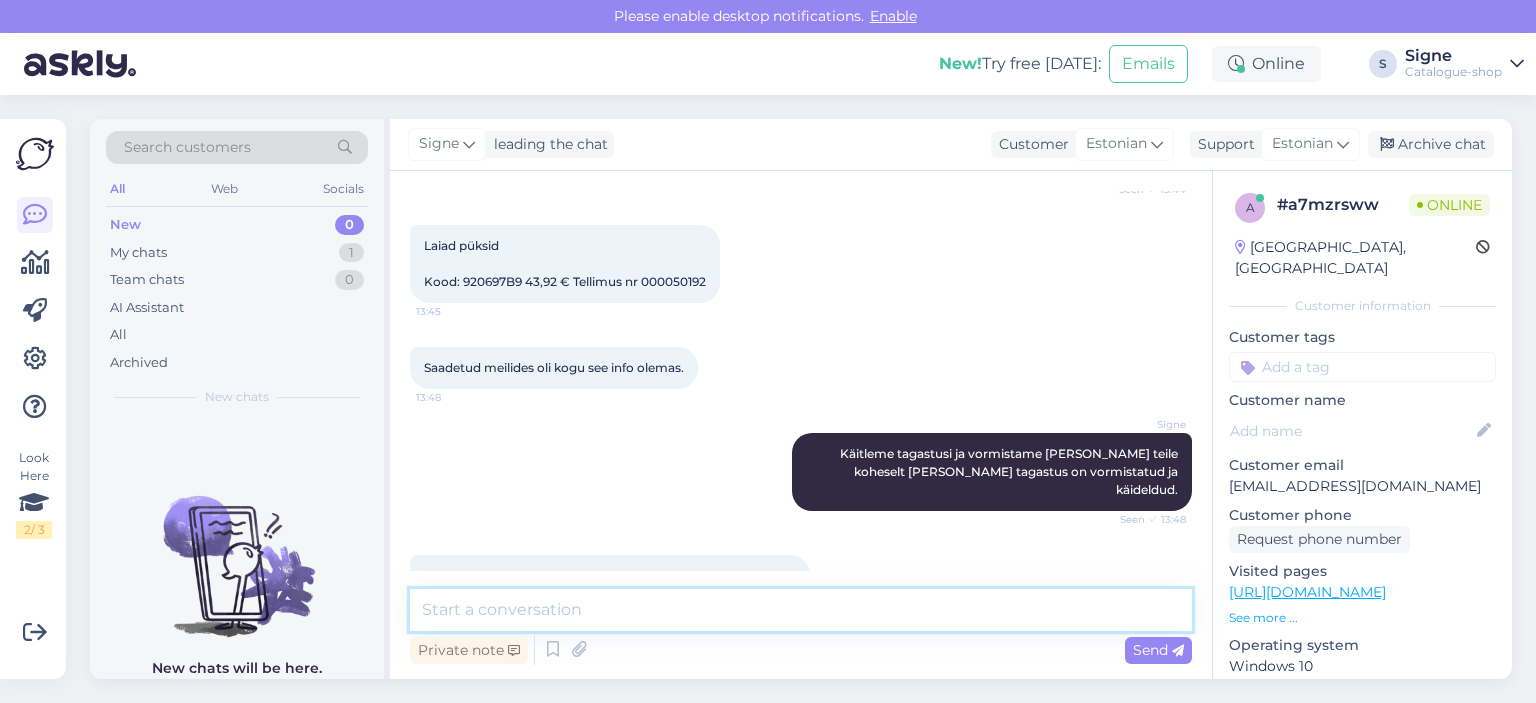 scroll, scrollTop: 3404, scrollLeft: 0, axis: vertical 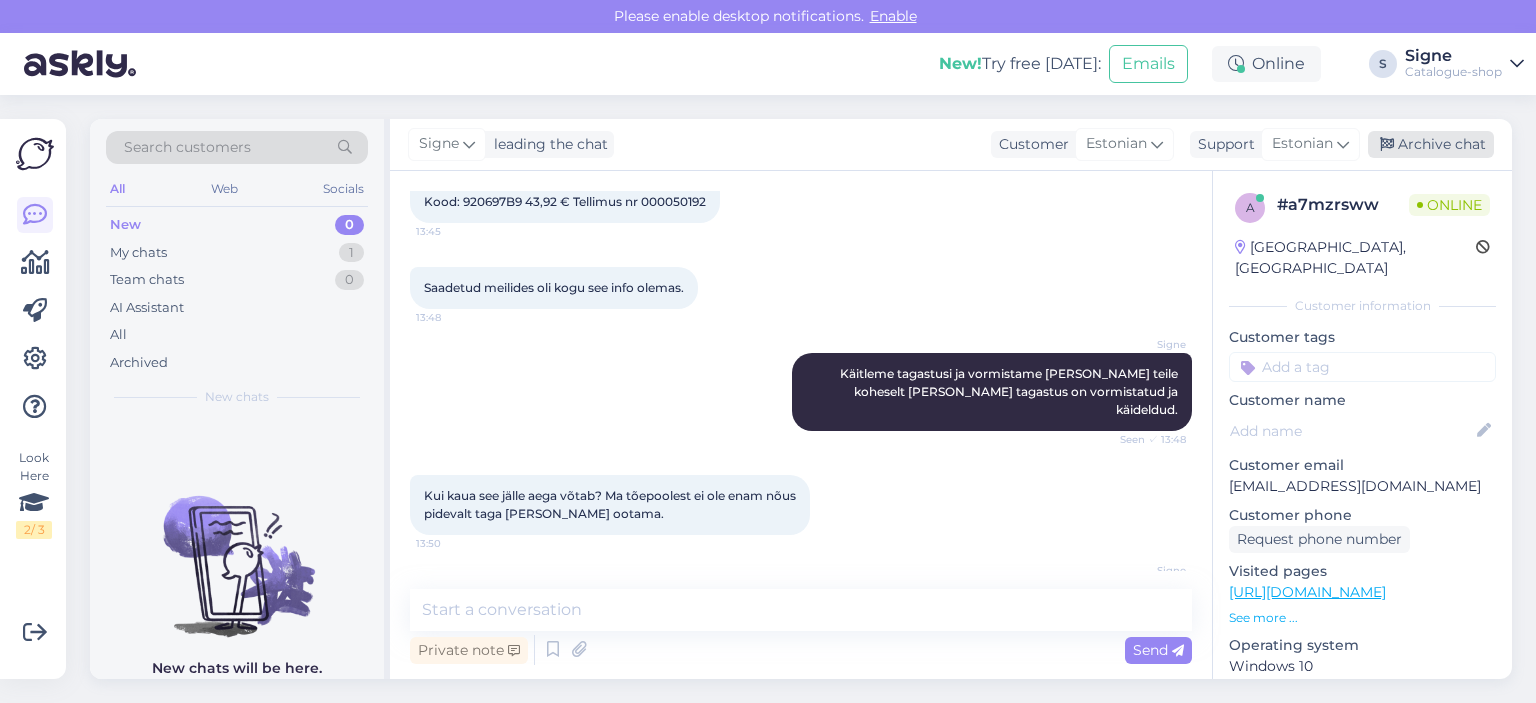 click on "Archive chat" at bounding box center (1431, 144) 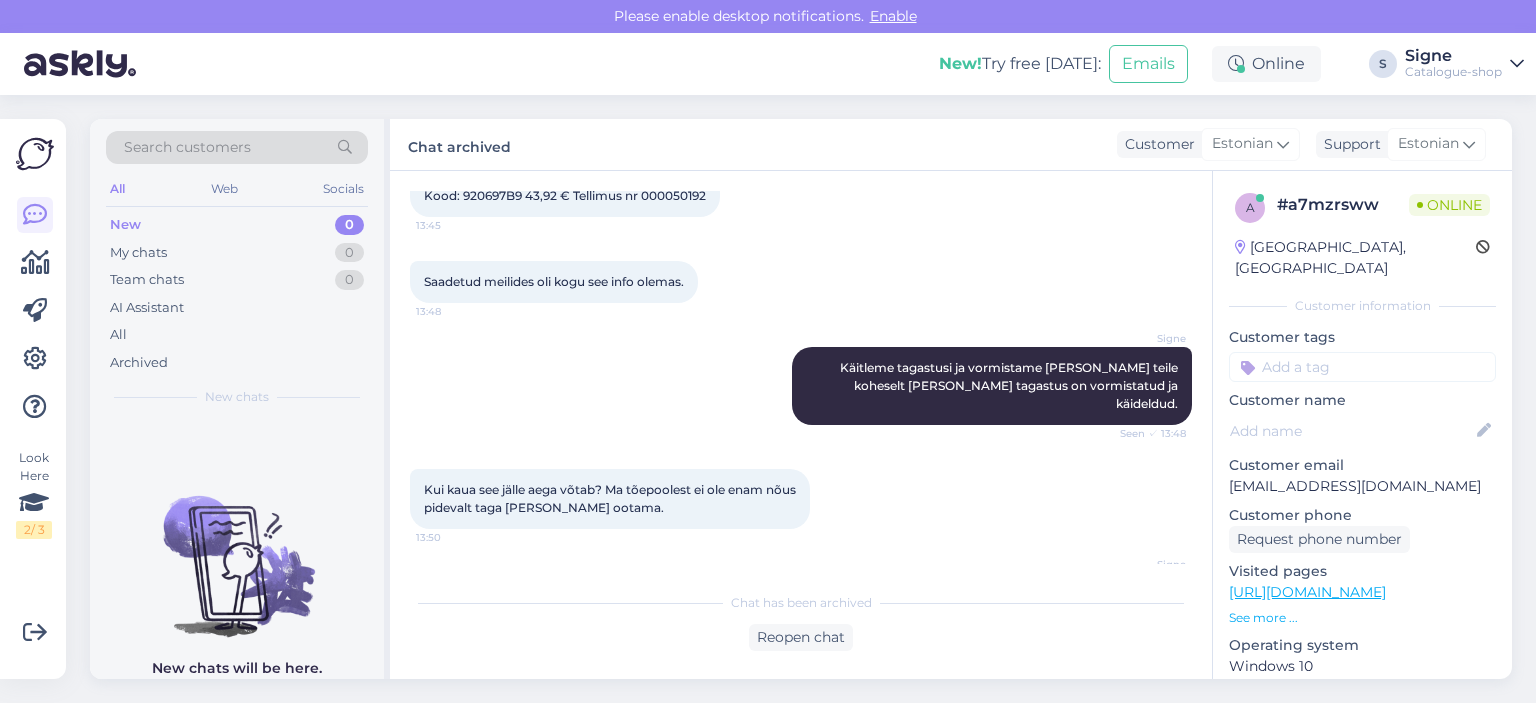scroll, scrollTop: 3550, scrollLeft: 0, axis: vertical 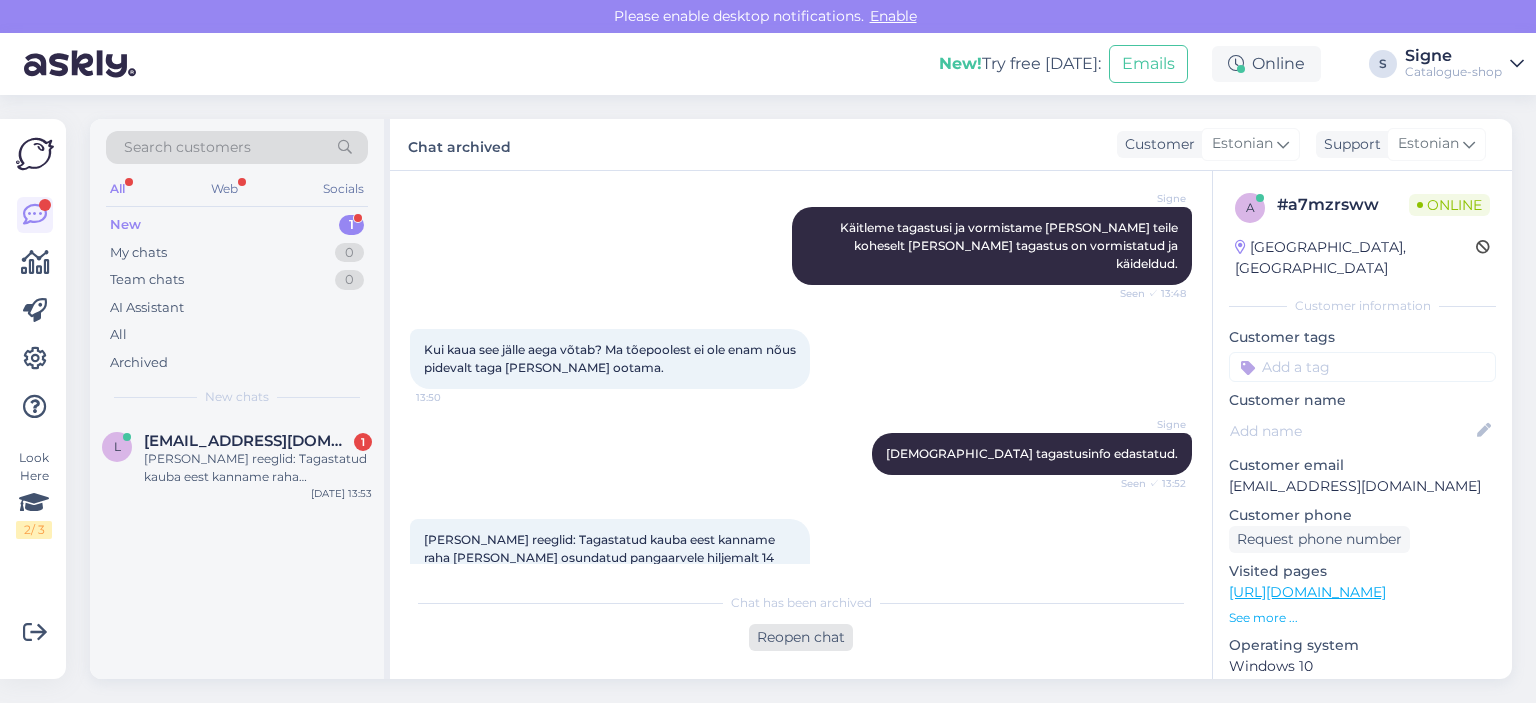 click on "Reopen chat" at bounding box center (801, 637) 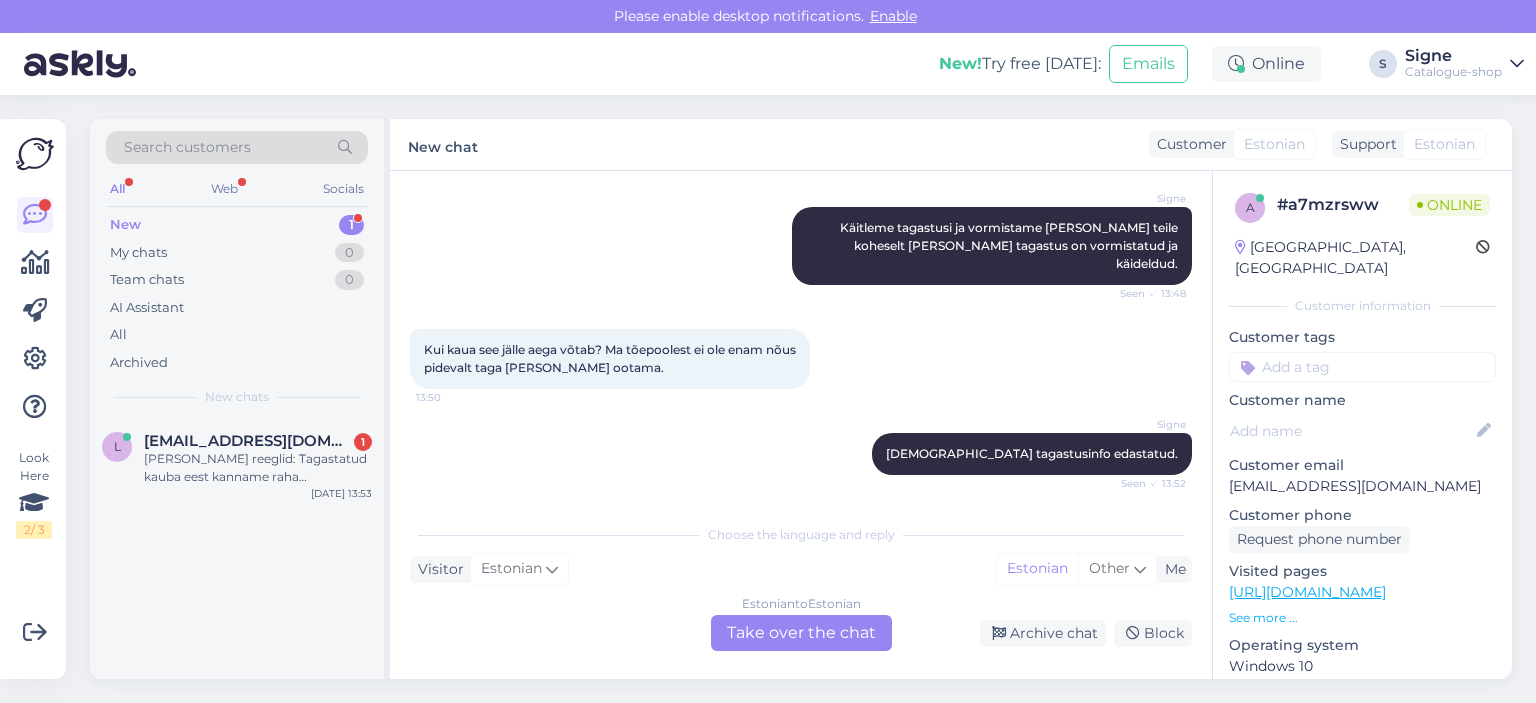 scroll, scrollTop: 3618, scrollLeft: 0, axis: vertical 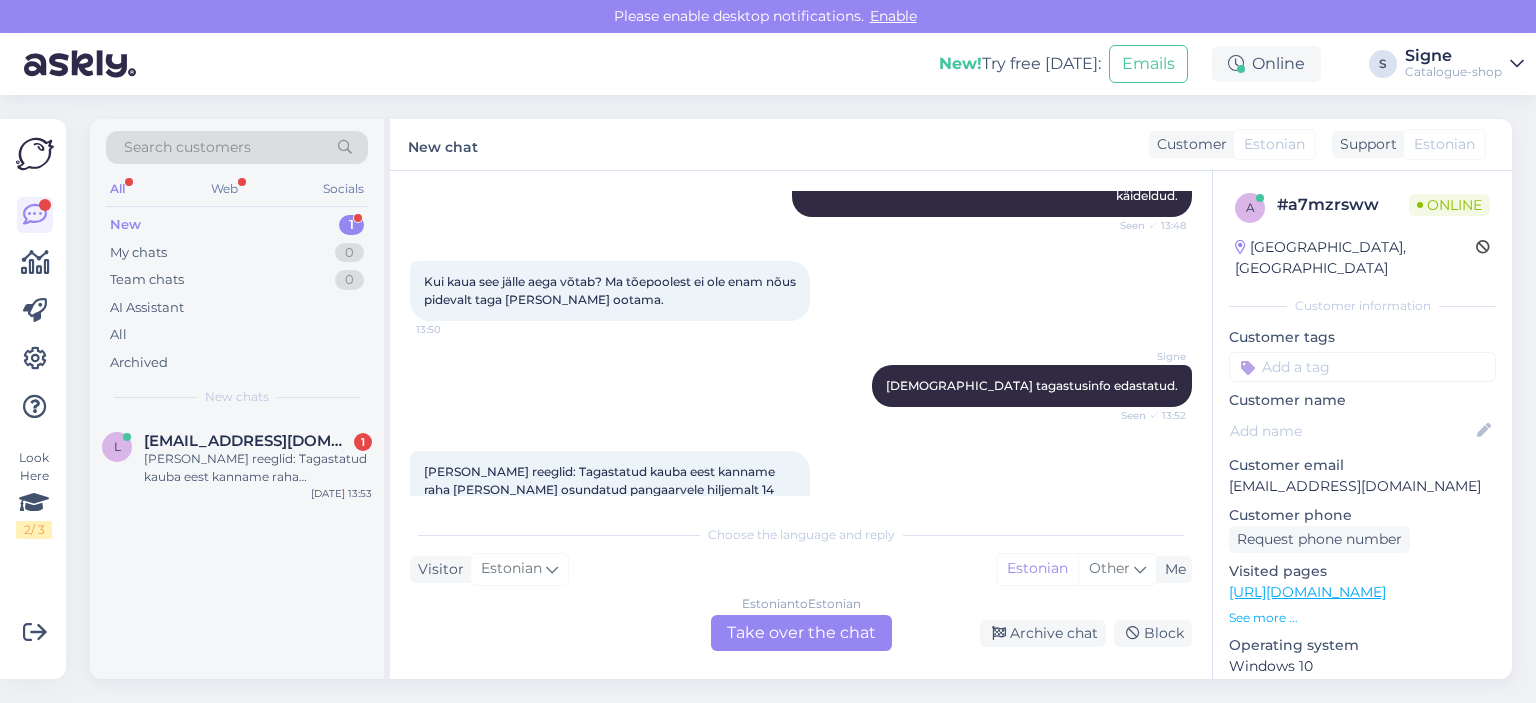 click on "Estonian  to  Estonian Take over the chat" at bounding box center (801, 633) 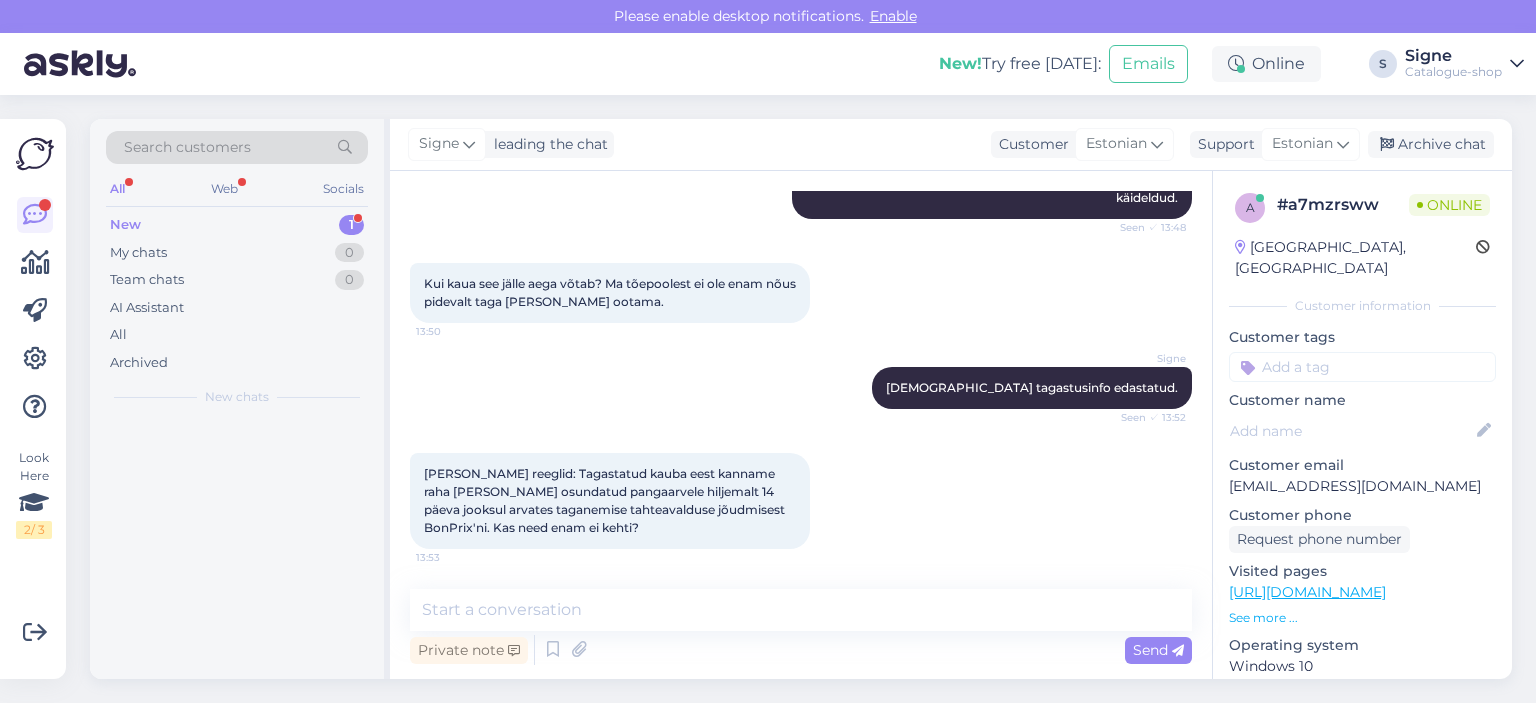 scroll, scrollTop: 3544, scrollLeft: 0, axis: vertical 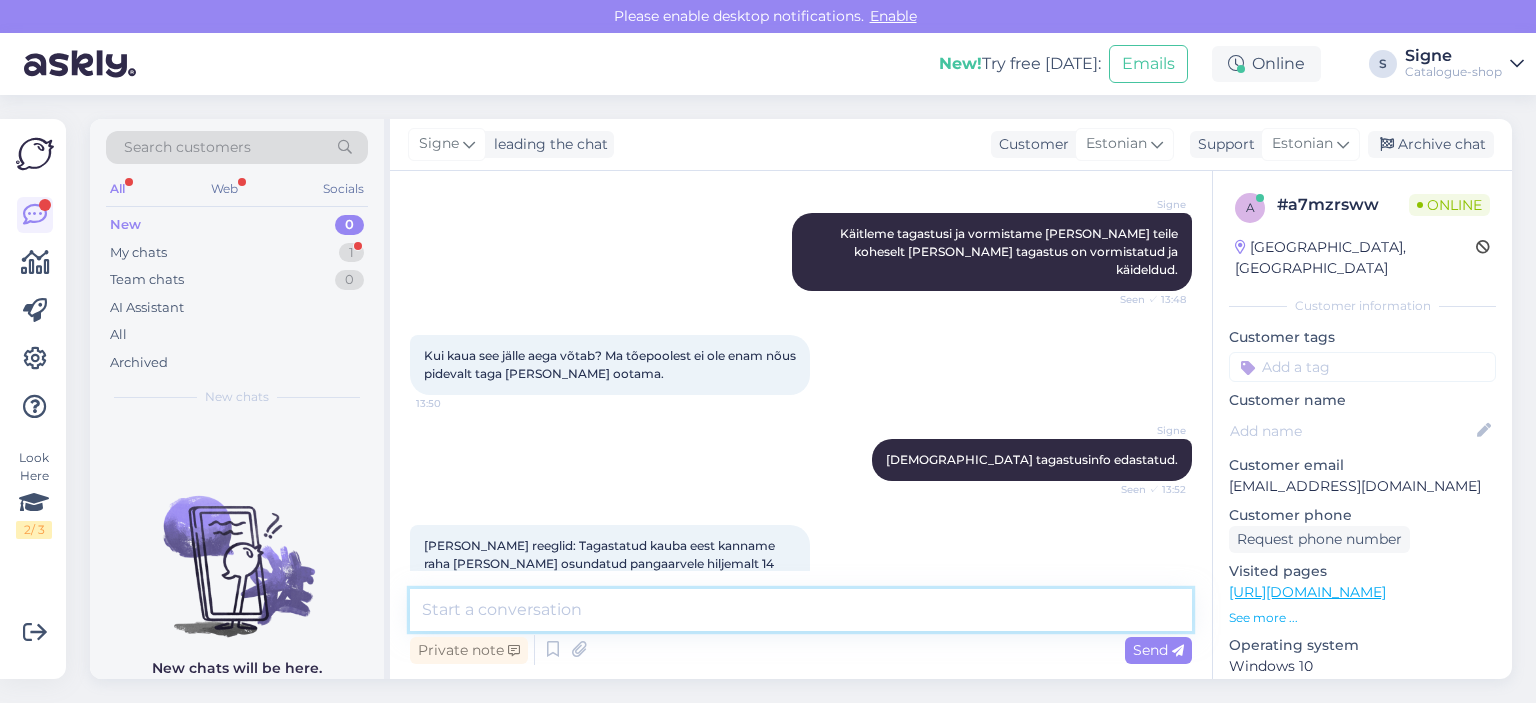 click at bounding box center [801, 610] 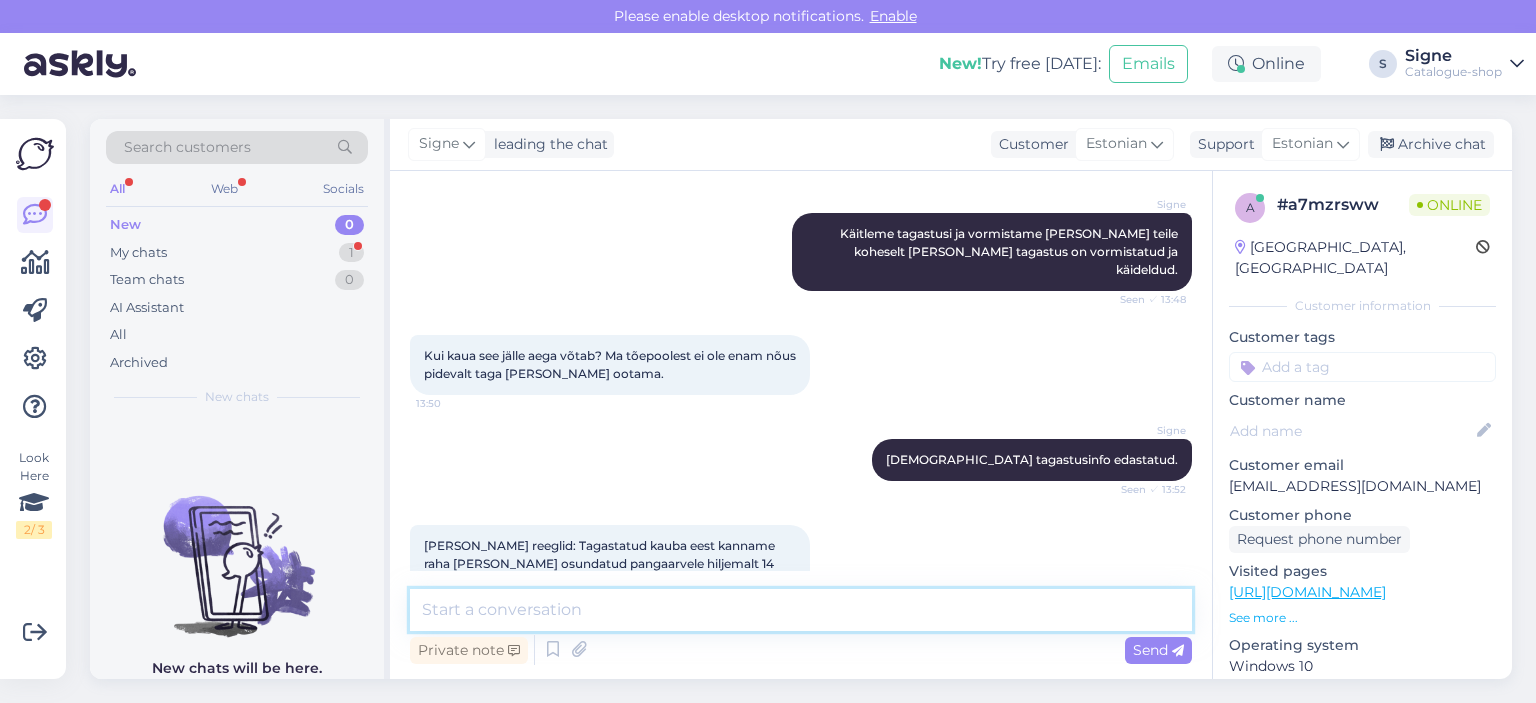 type on "T" 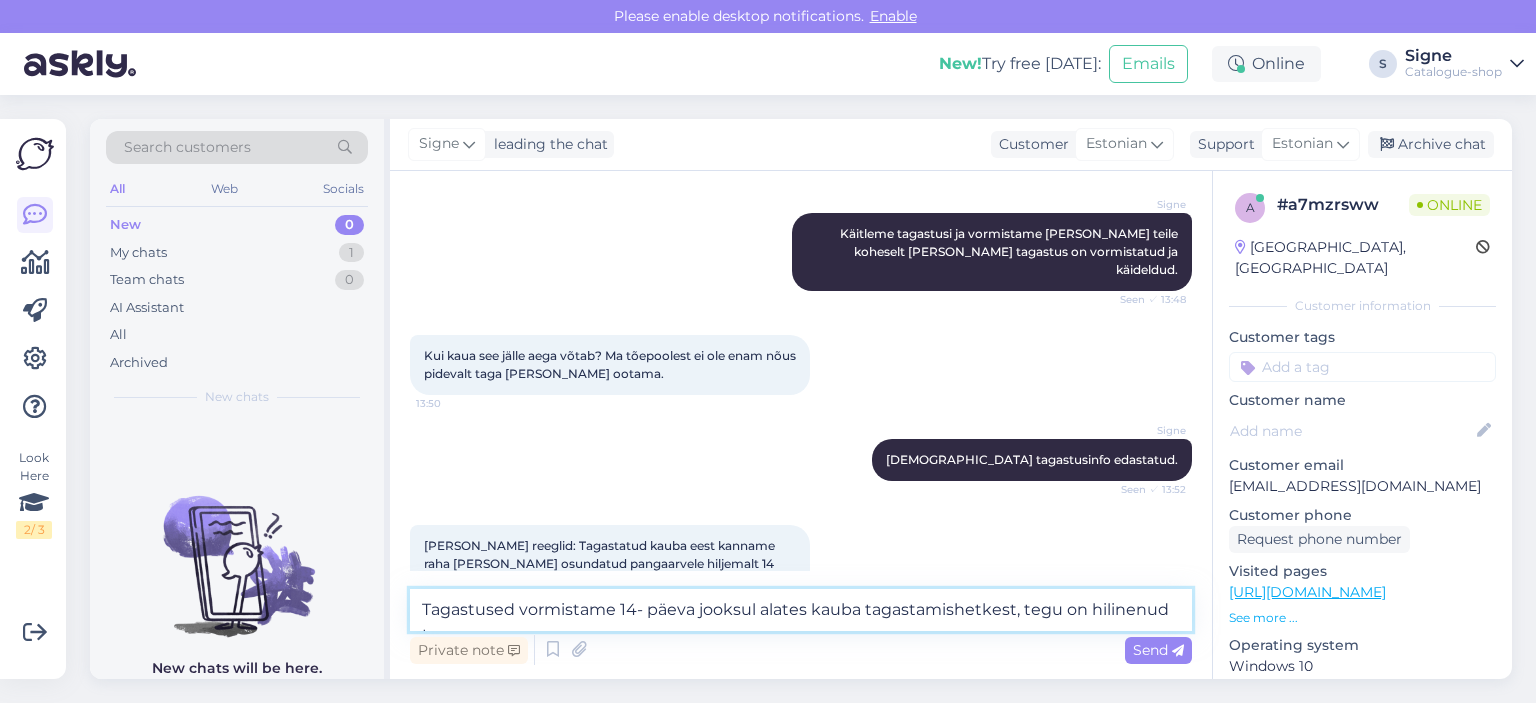 scroll, scrollTop: 3568, scrollLeft: 0, axis: vertical 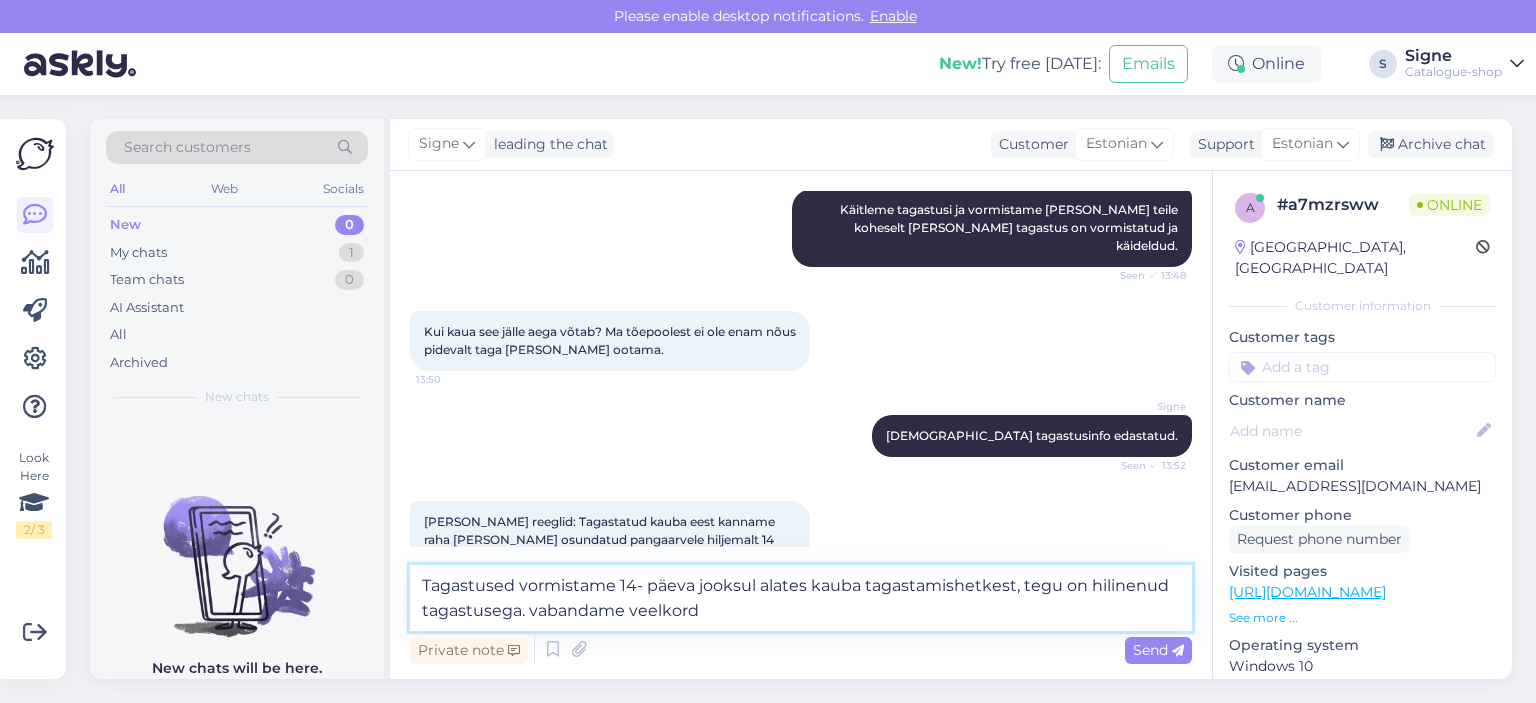 type on "Tagastused vormistame 14- päeva jooksul alates kauba tagastamishetkest, tegu on hilinenud tagastusega. vabandame veelkord." 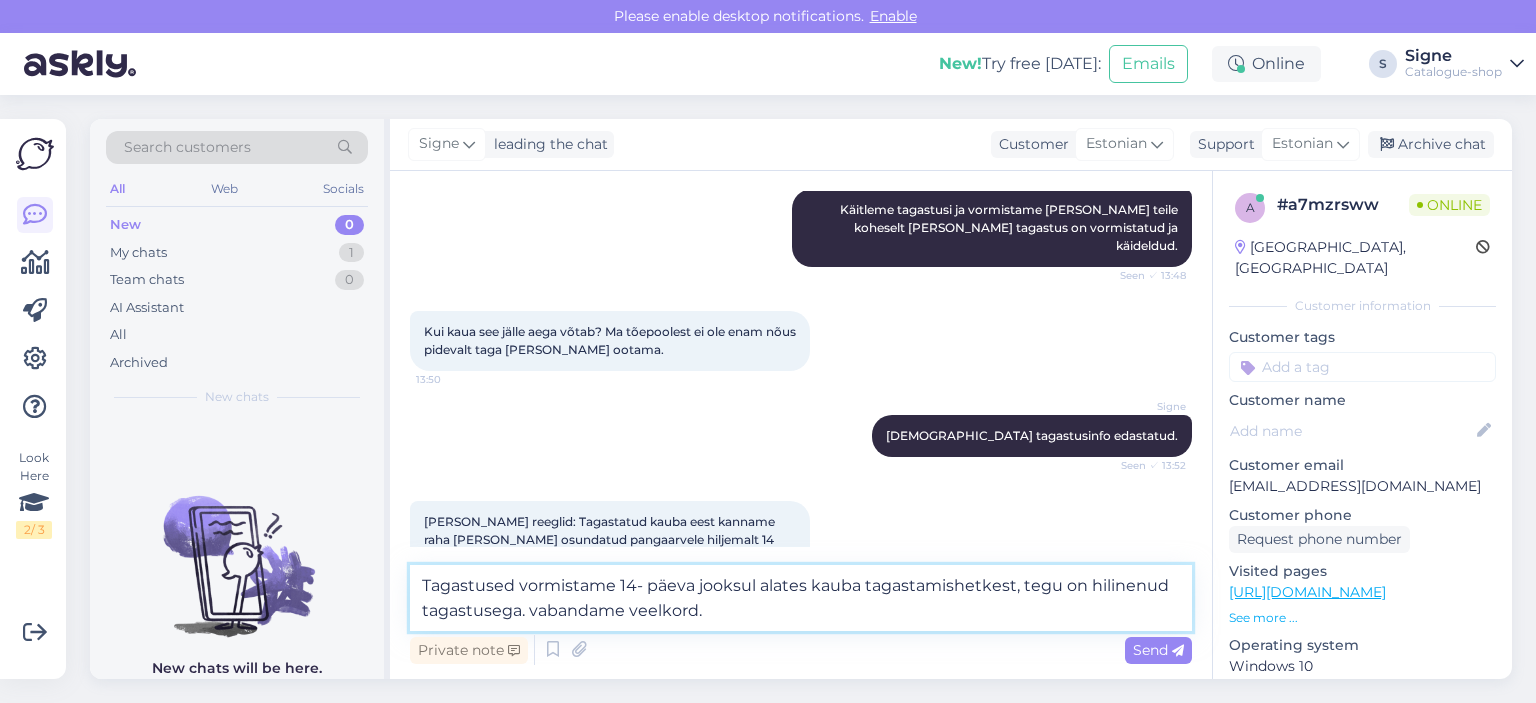 type 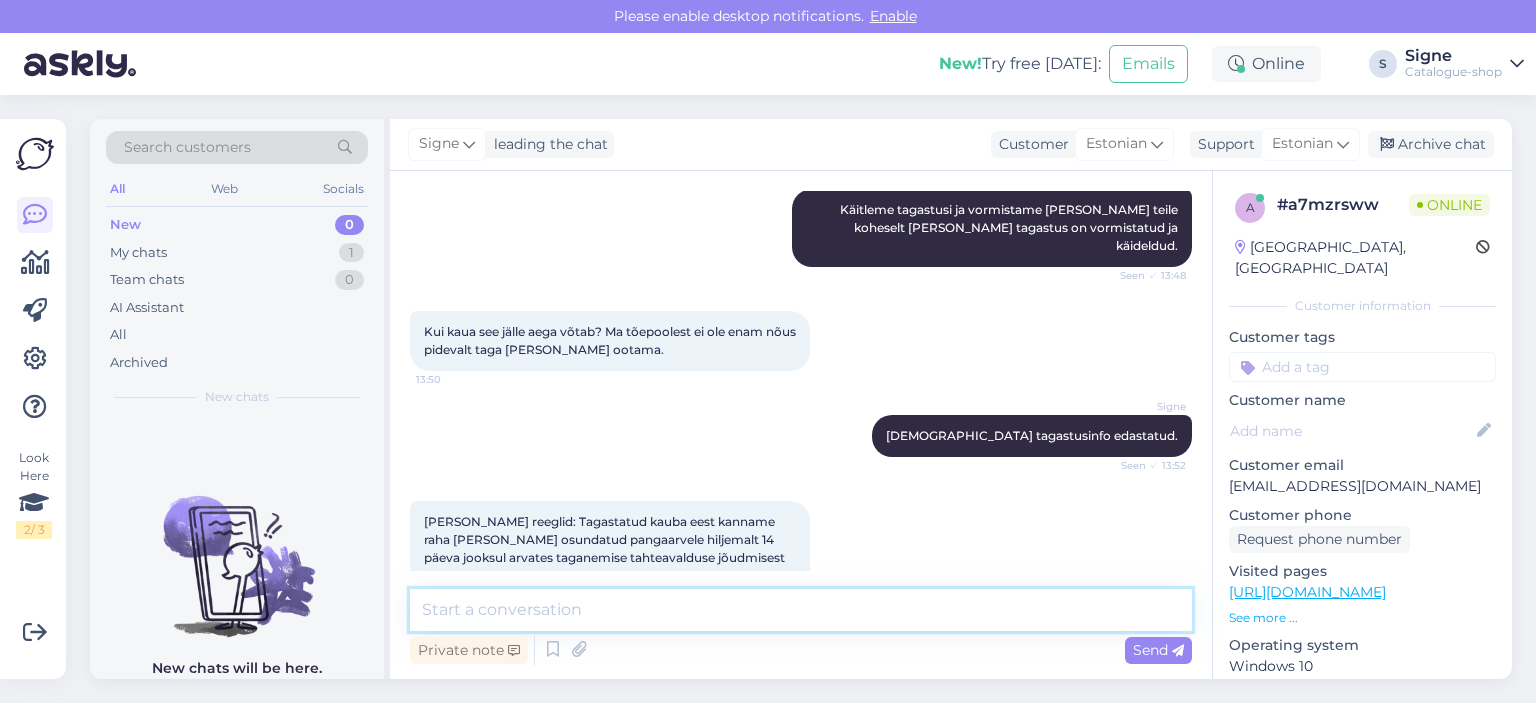 scroll, scrollTop: 3666, scrollLeft: 0, axis: vertical 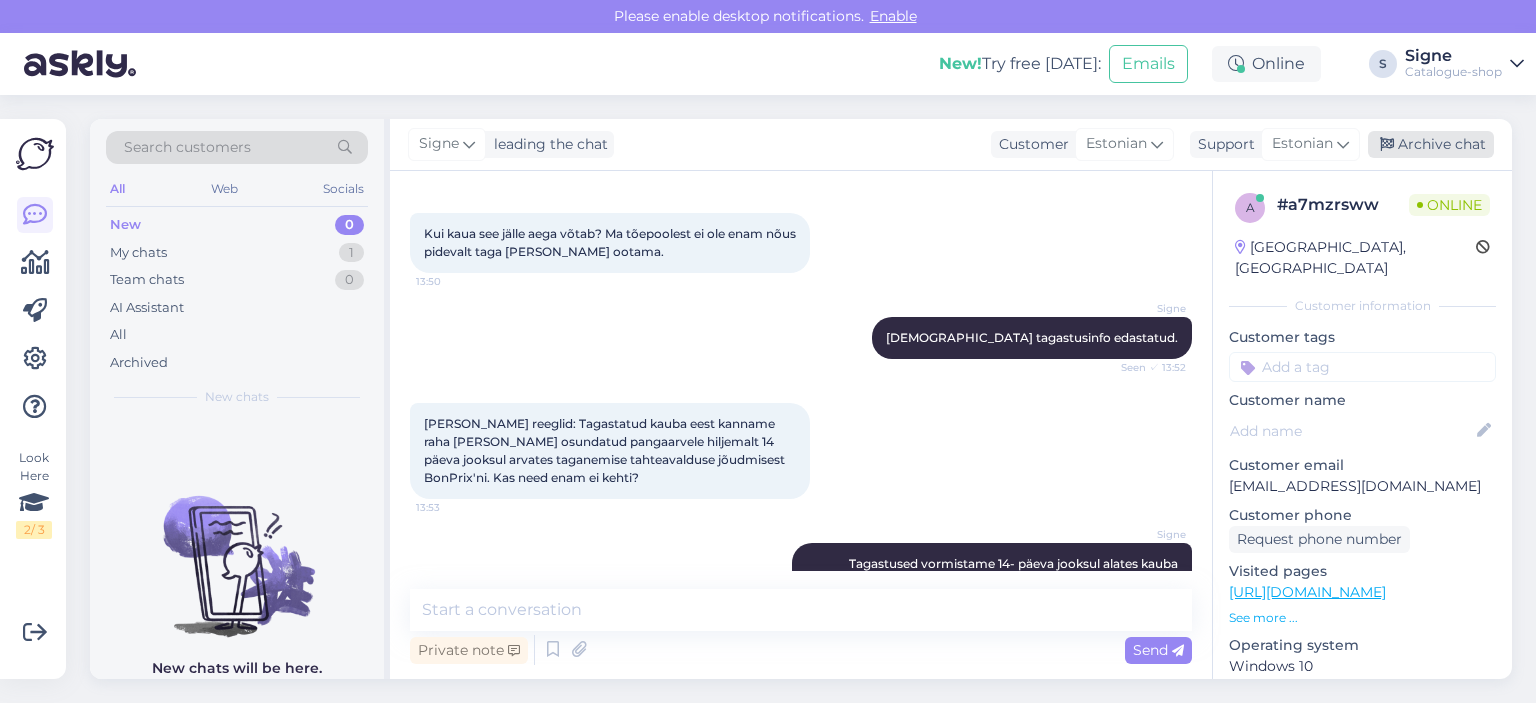 click on "Archive chat" at bounding box center (1431, 144) 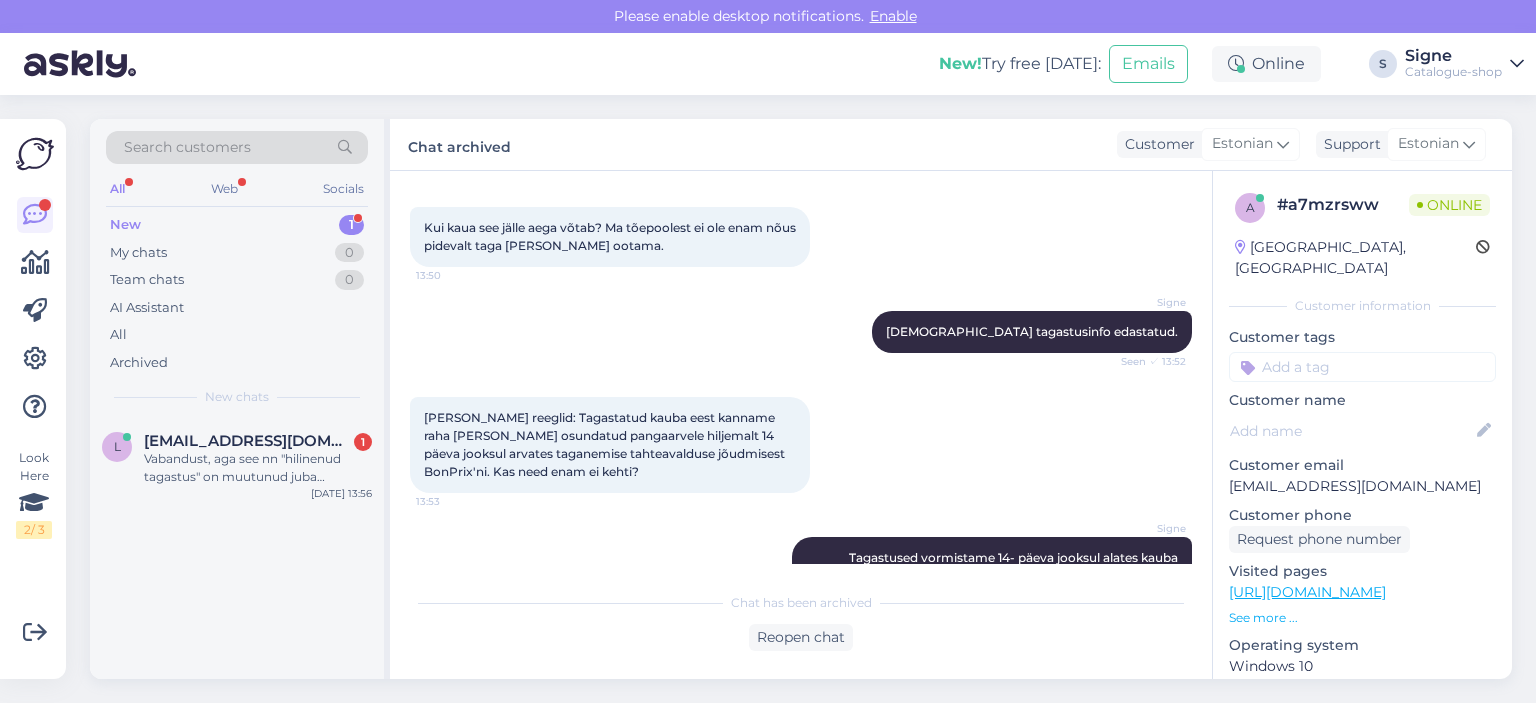 scroll, scrollTop: 3794, scrollLeft: 0, axis: vertical 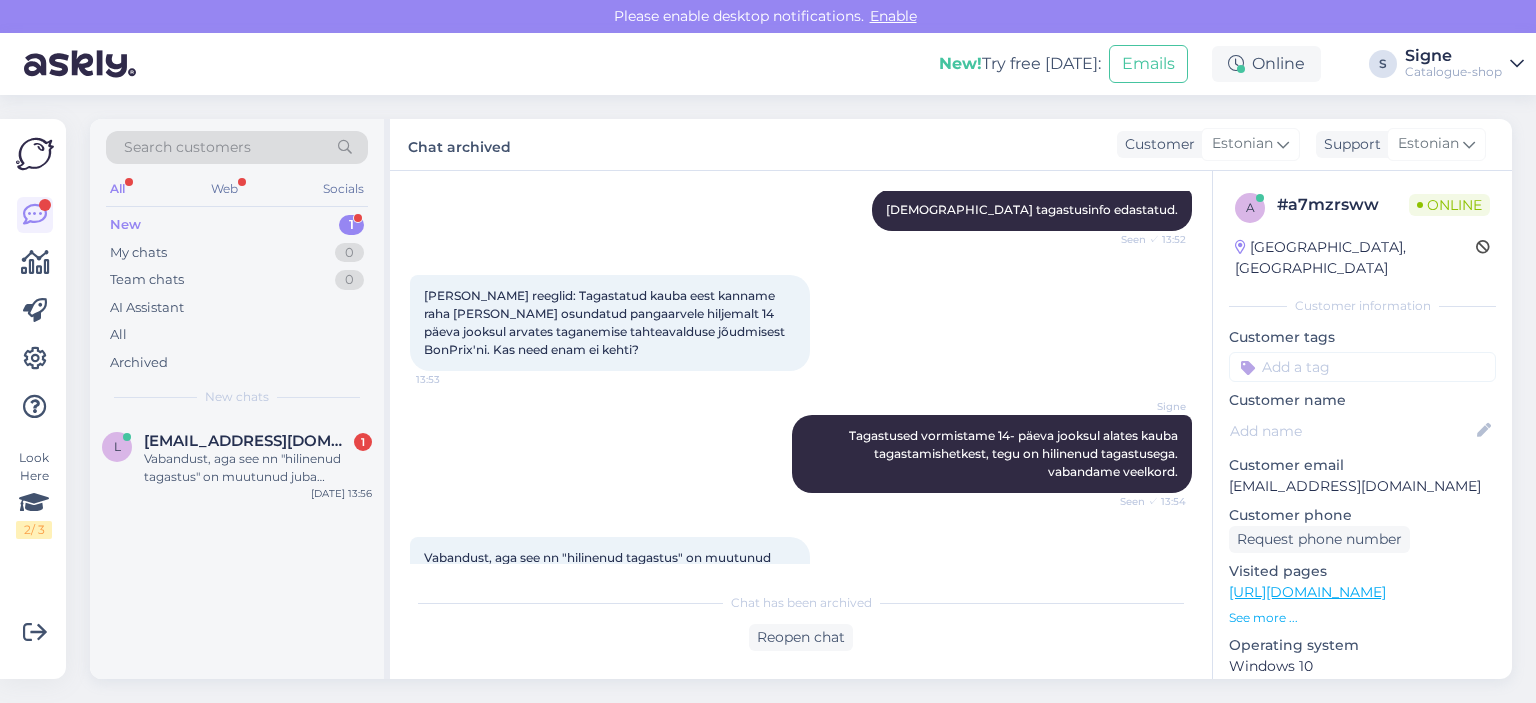 click on "Chat has been archived Reopen chat" at bounding box center [801, 616] 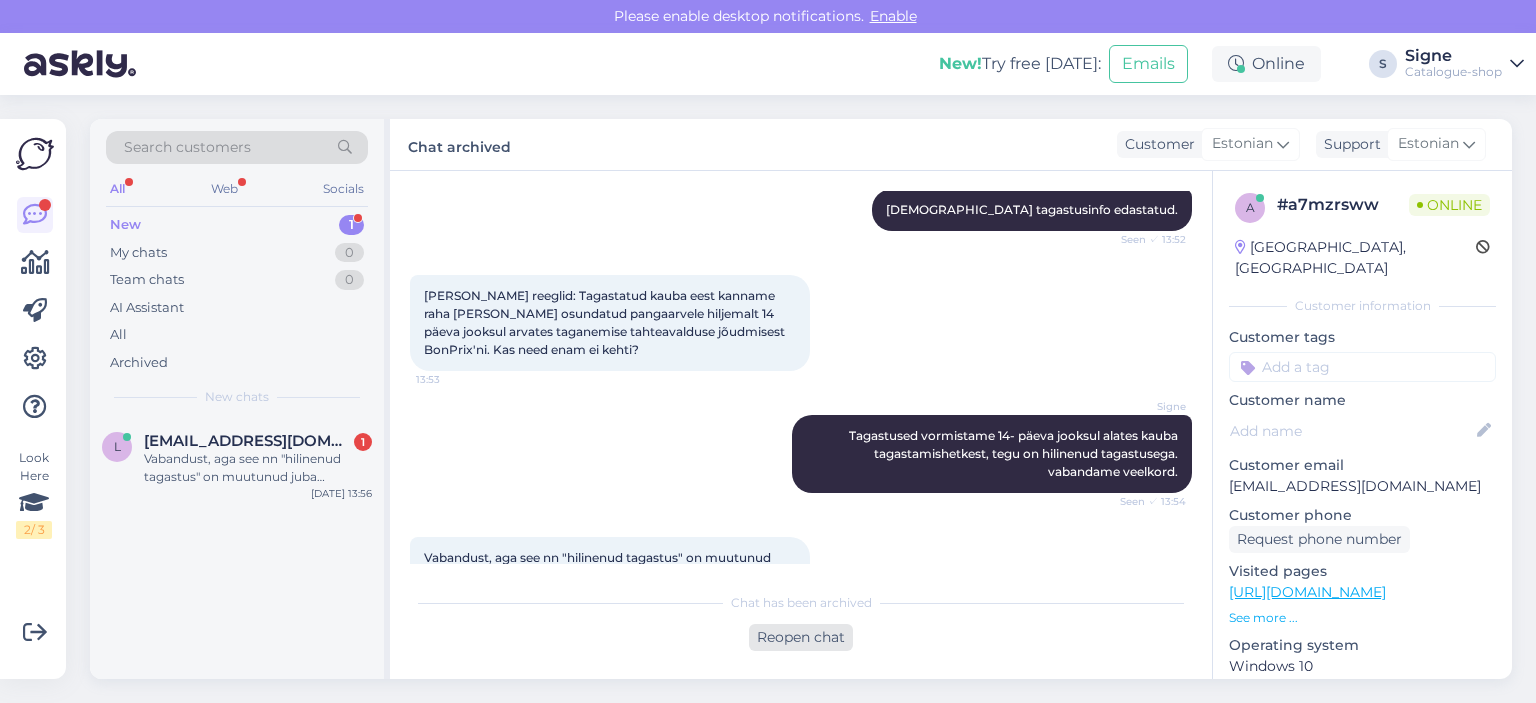 click on "Reopen chat" at bounding box center (801, 637) 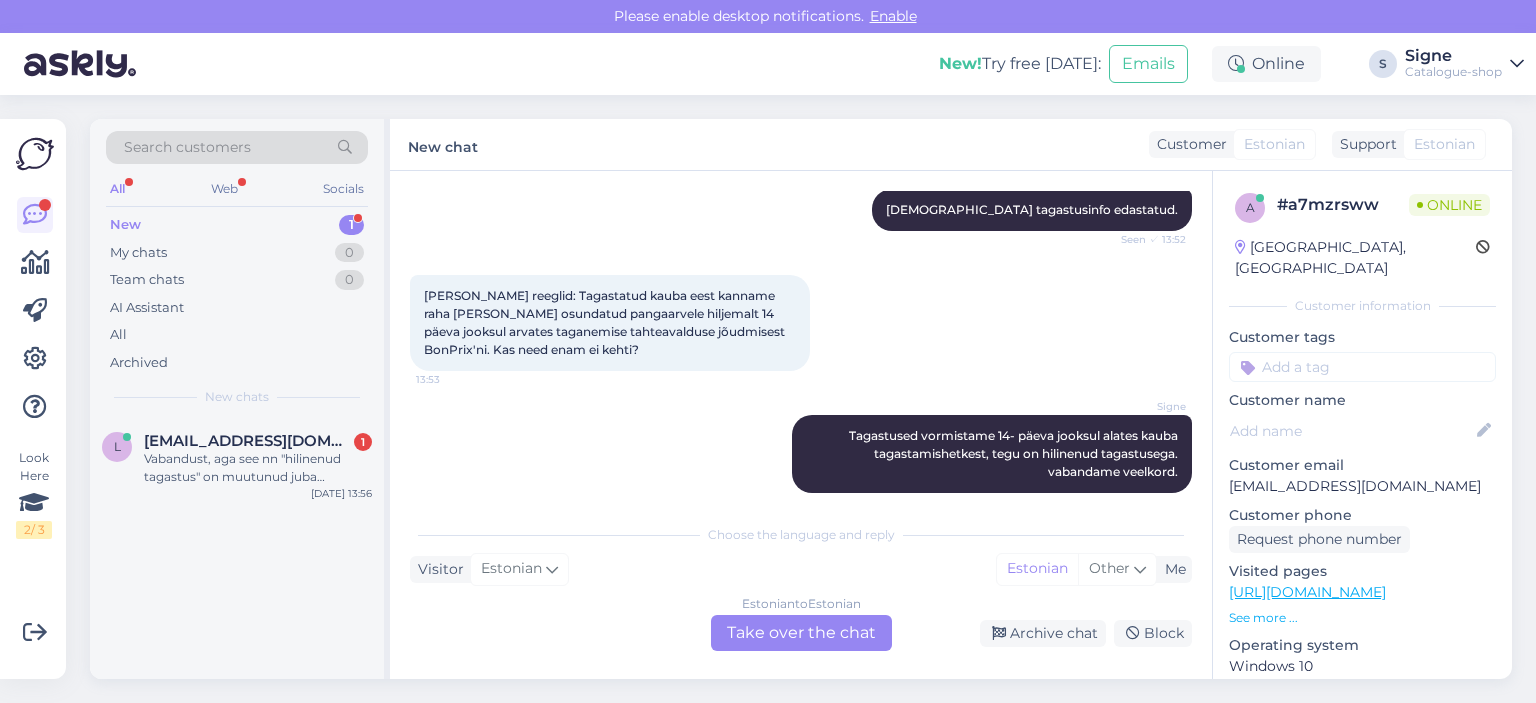 scroll, scrollTop: 3862, scrollLeft: 0, axis: vertical 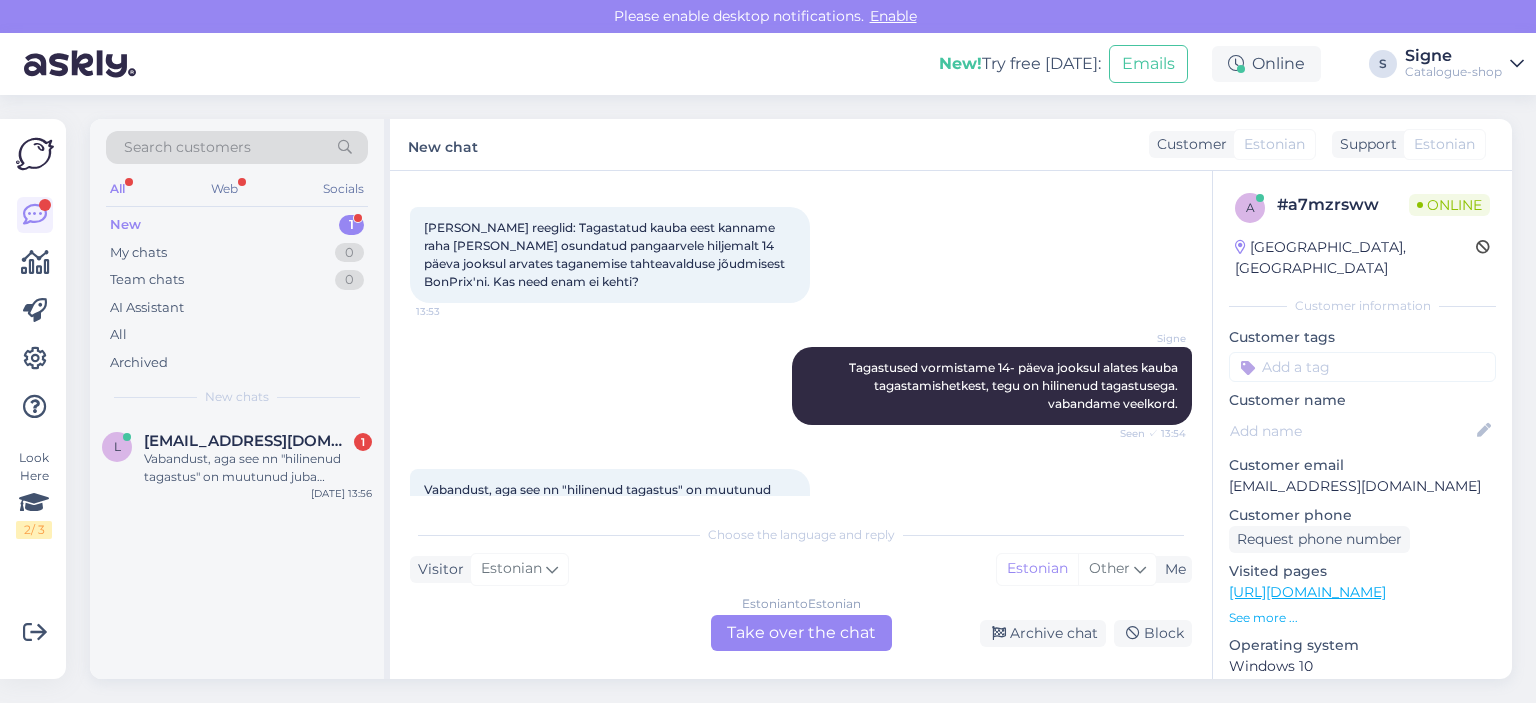 click on "Estonian  to  Estonian Take over the chat" at bounding box center [801, 633] 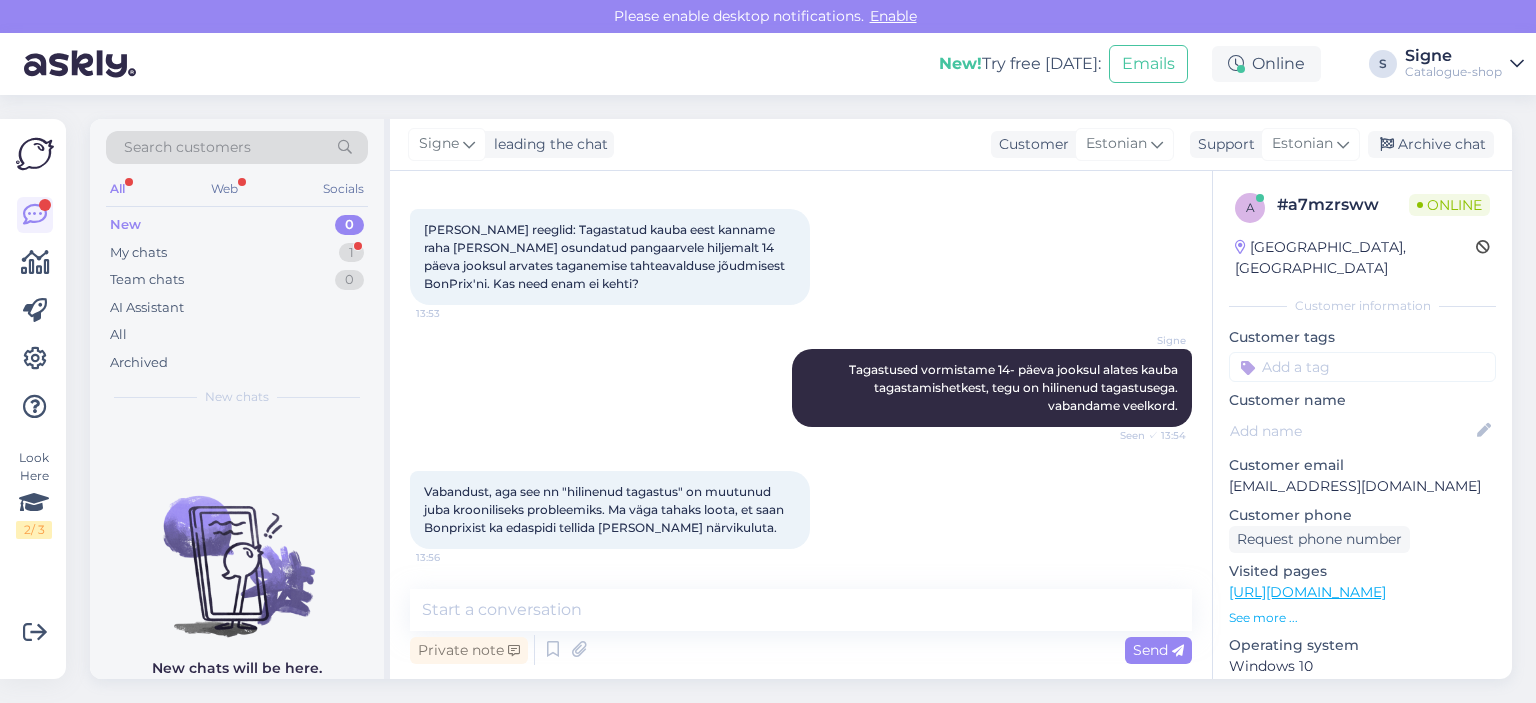 scroll, scrollTop: 3788, scrollLeft: 0, axis: vertical 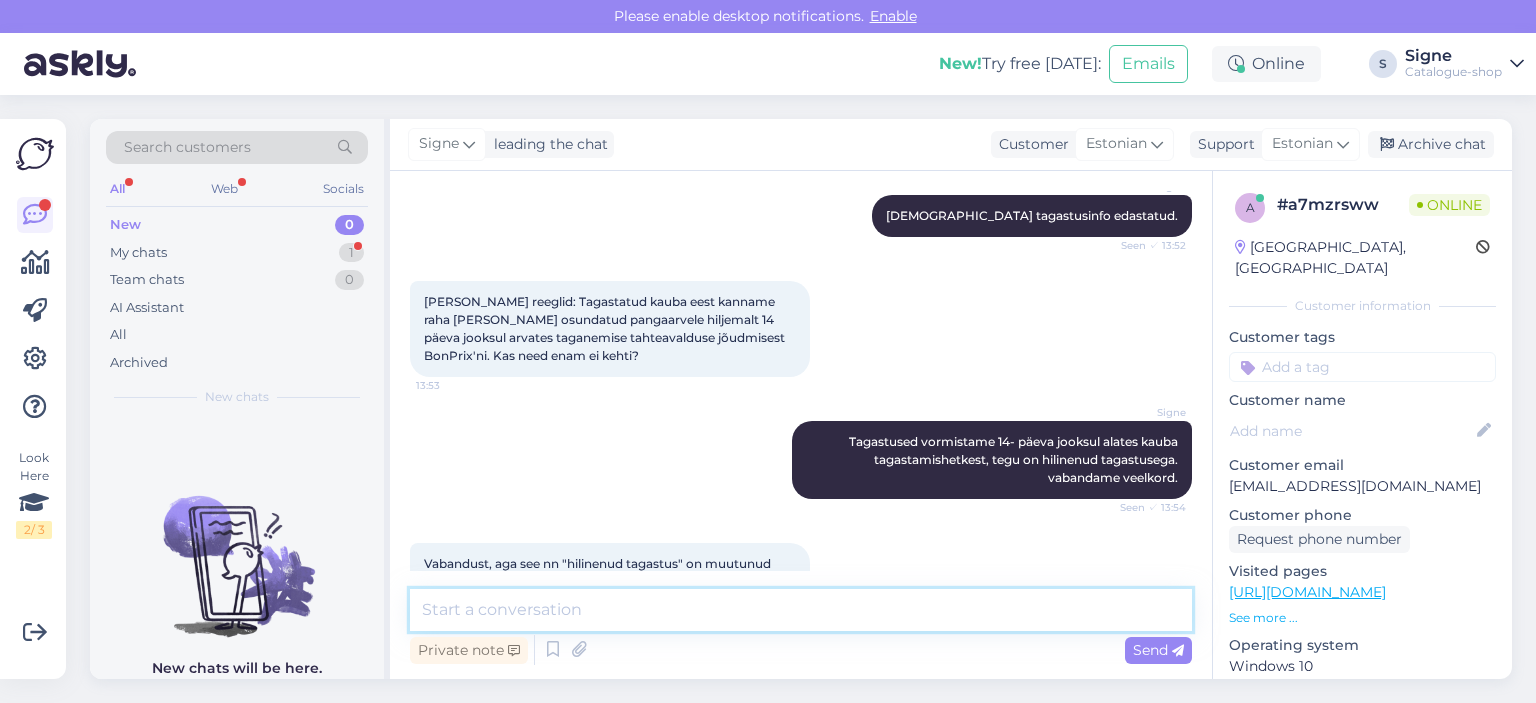 click at bounding box center (801, 610) 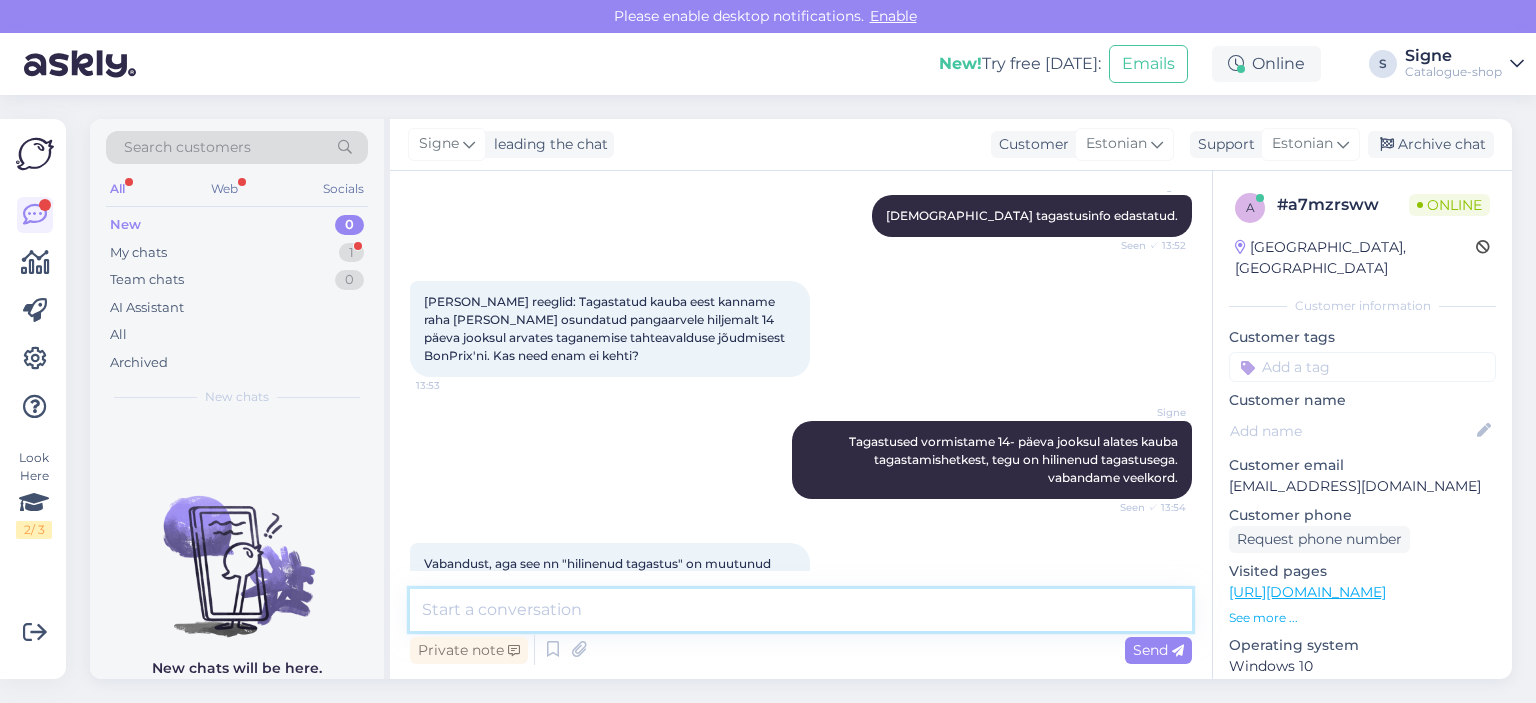 type on "R" 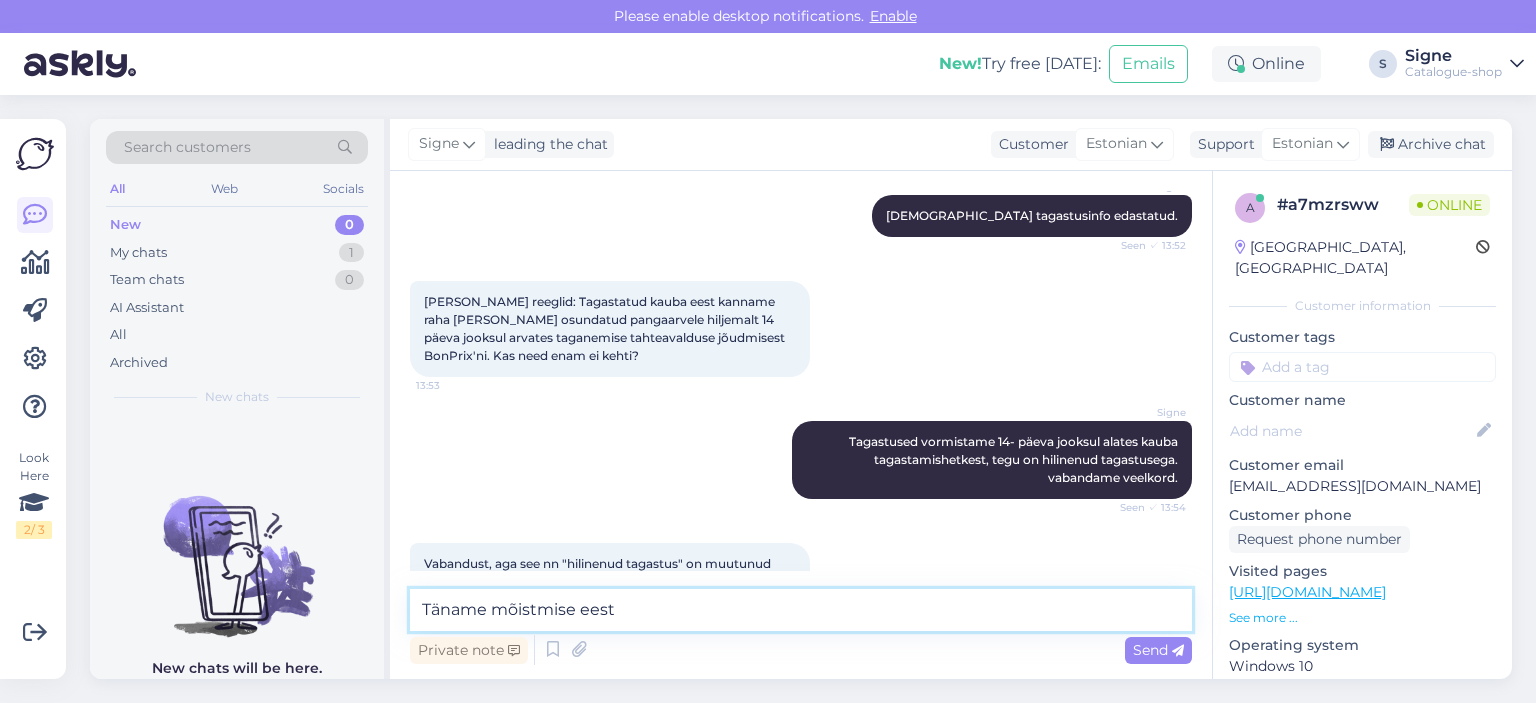 type on "Täname mõistmise eest." 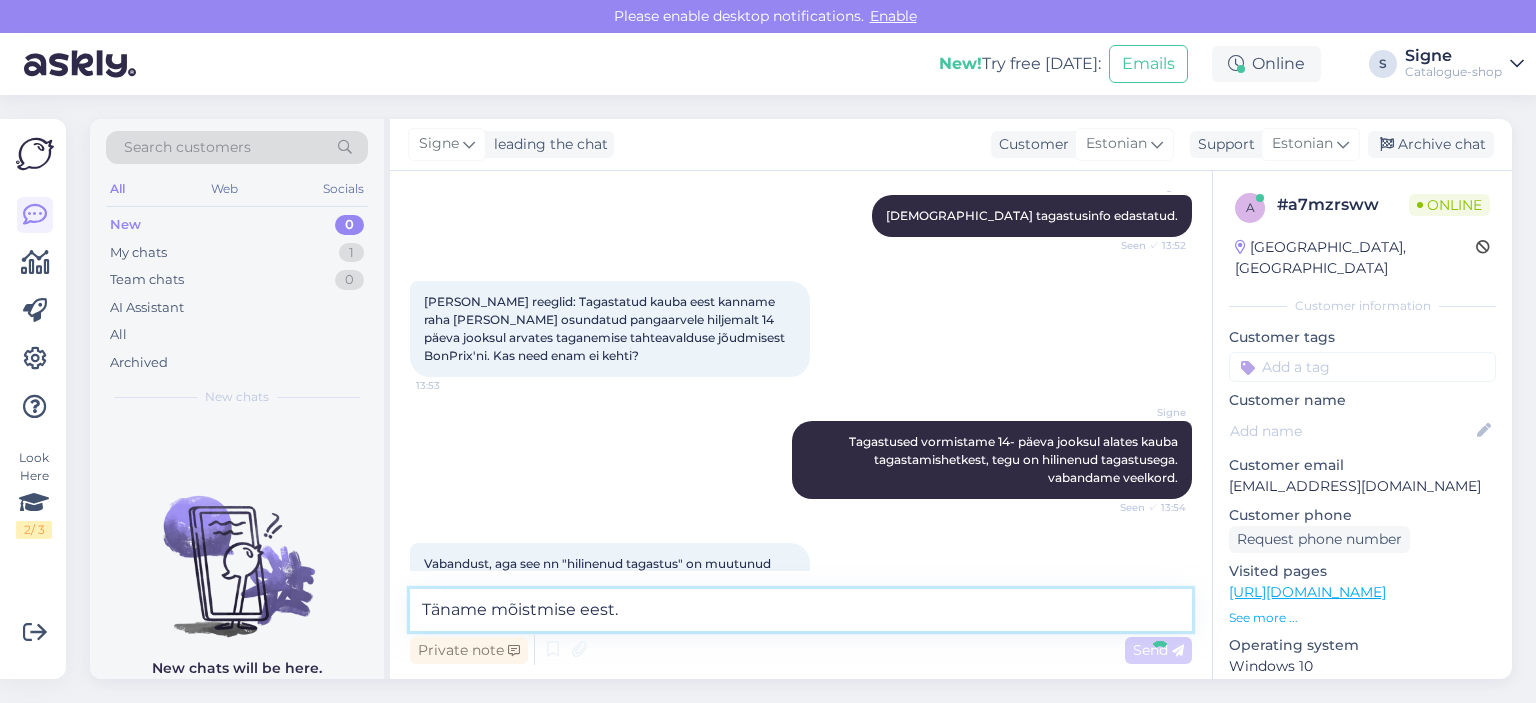 type 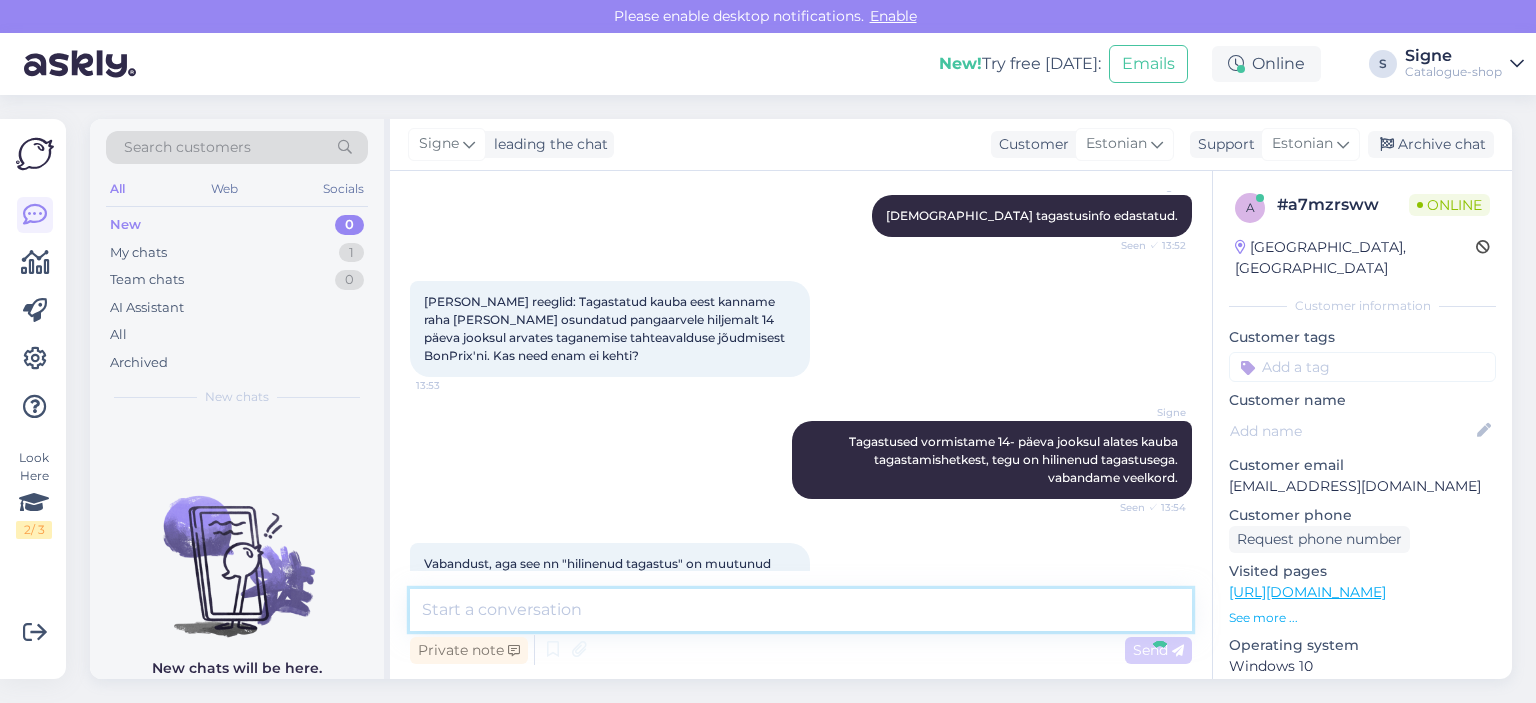 scroll, scrollTop: 3874, scrollLeft: 0, axis: vertical 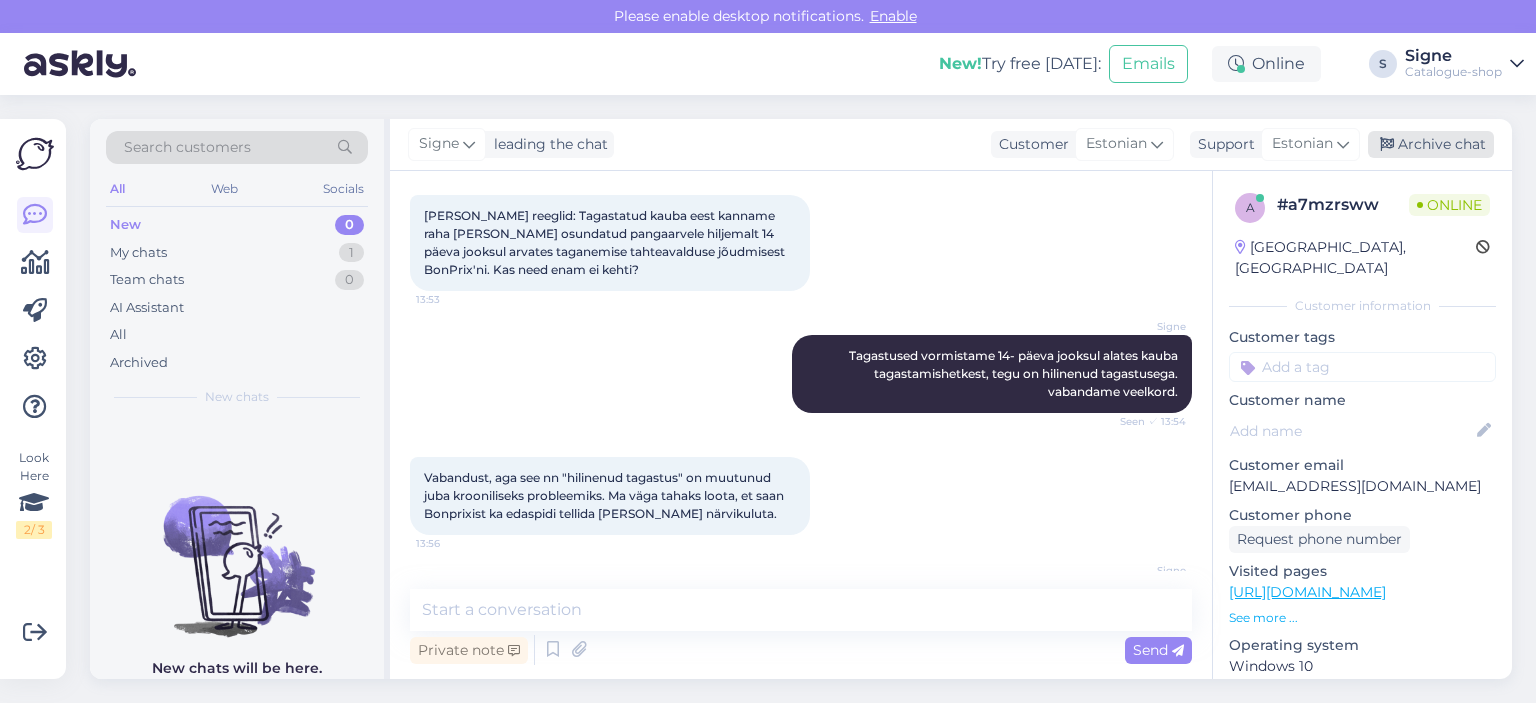 click on "Archive chat" at bounding box center [1431, 144] 